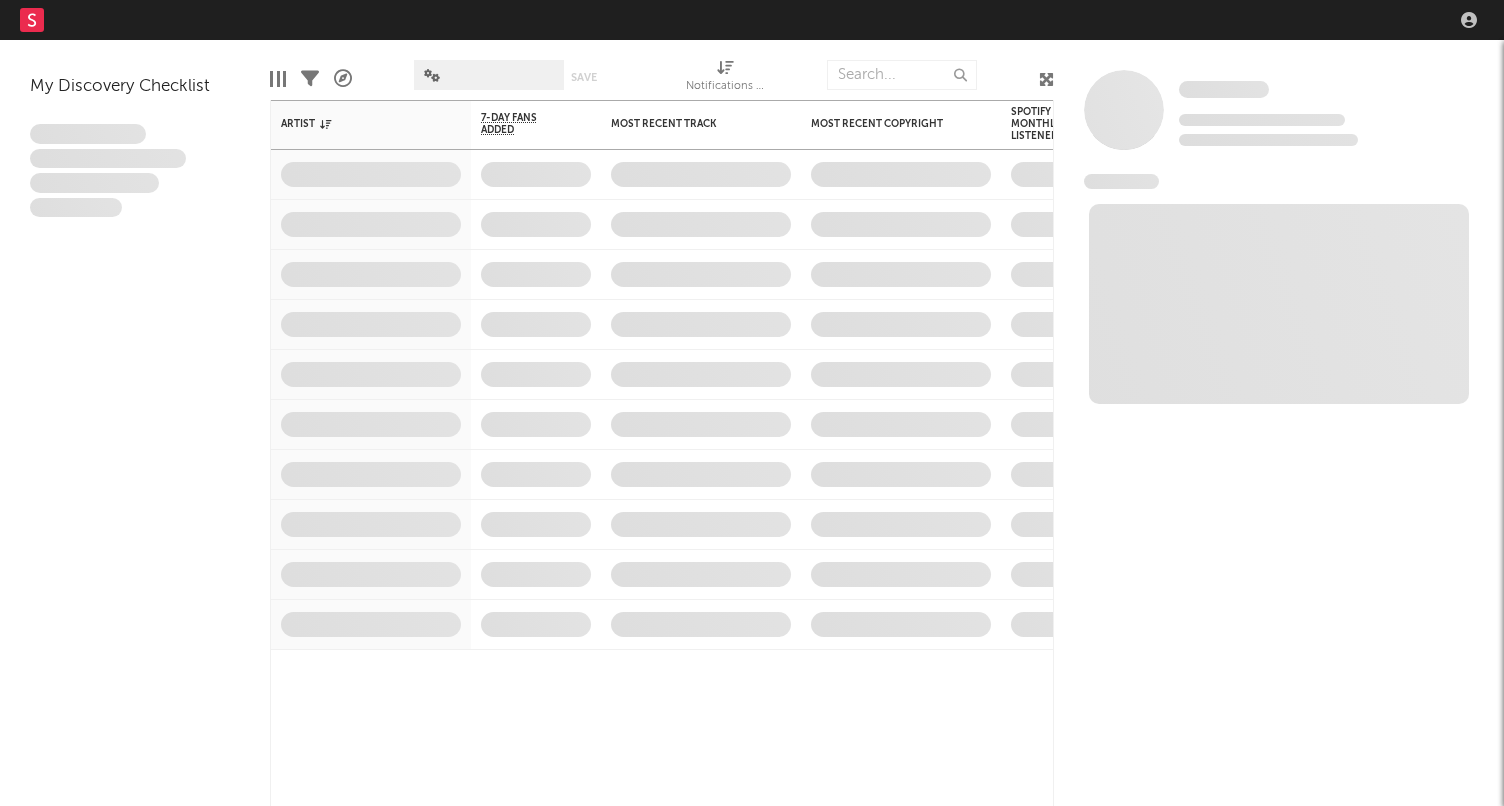 scroll, scrollTop: 0, scrollLeft: 0, axis: both 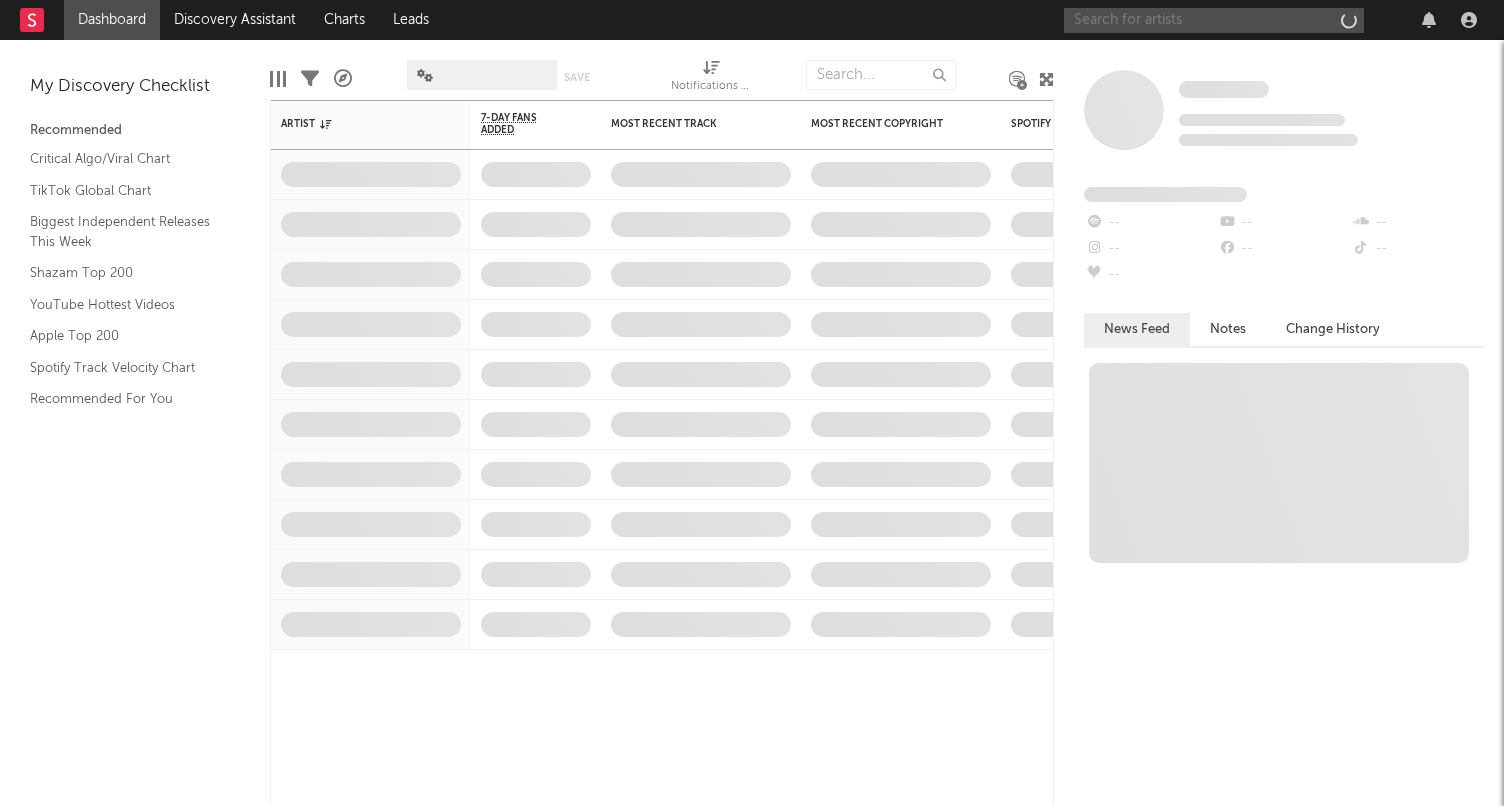 click at bounding box center (1214, 20) 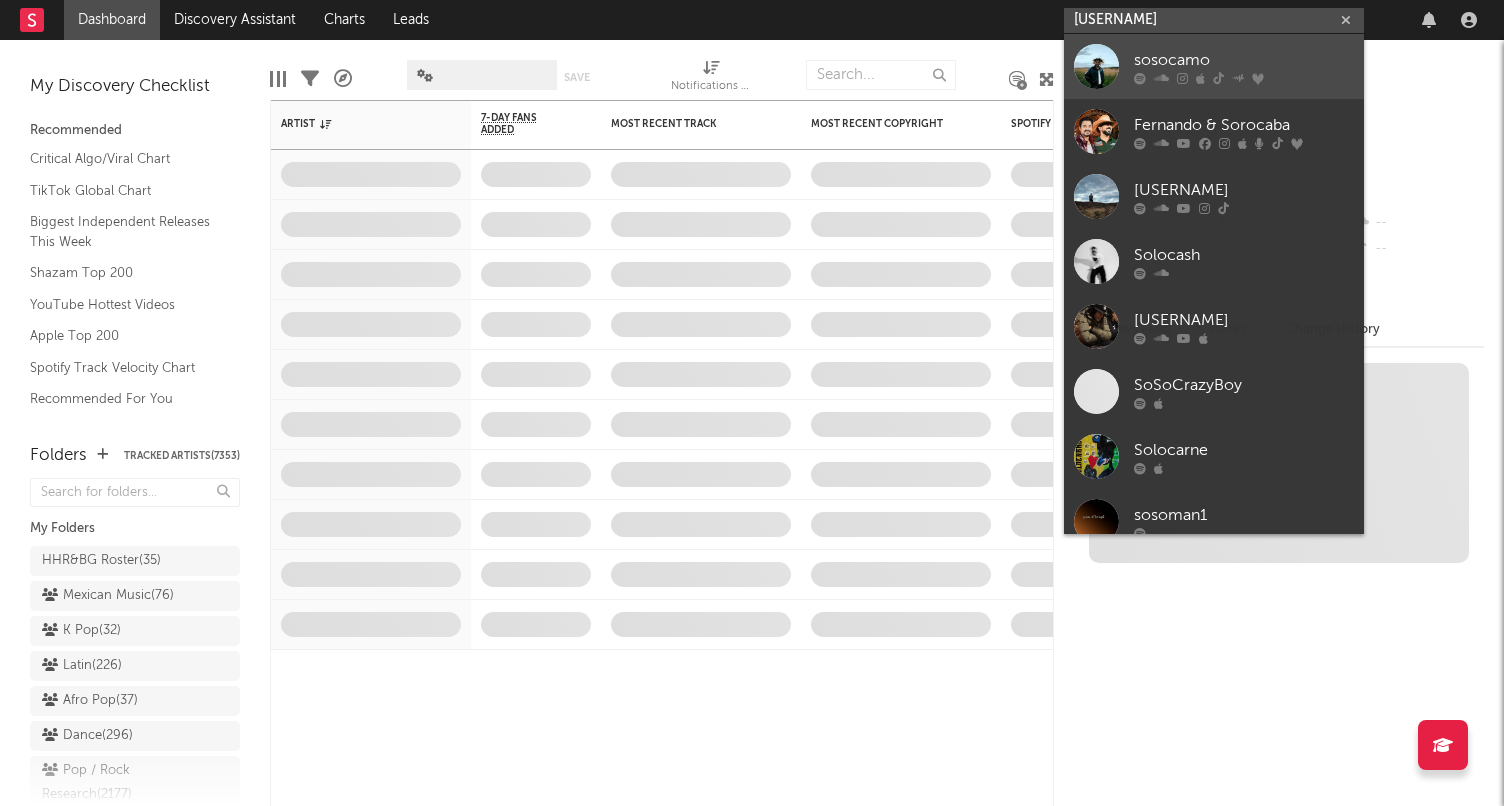 type on "[USERNAME]" 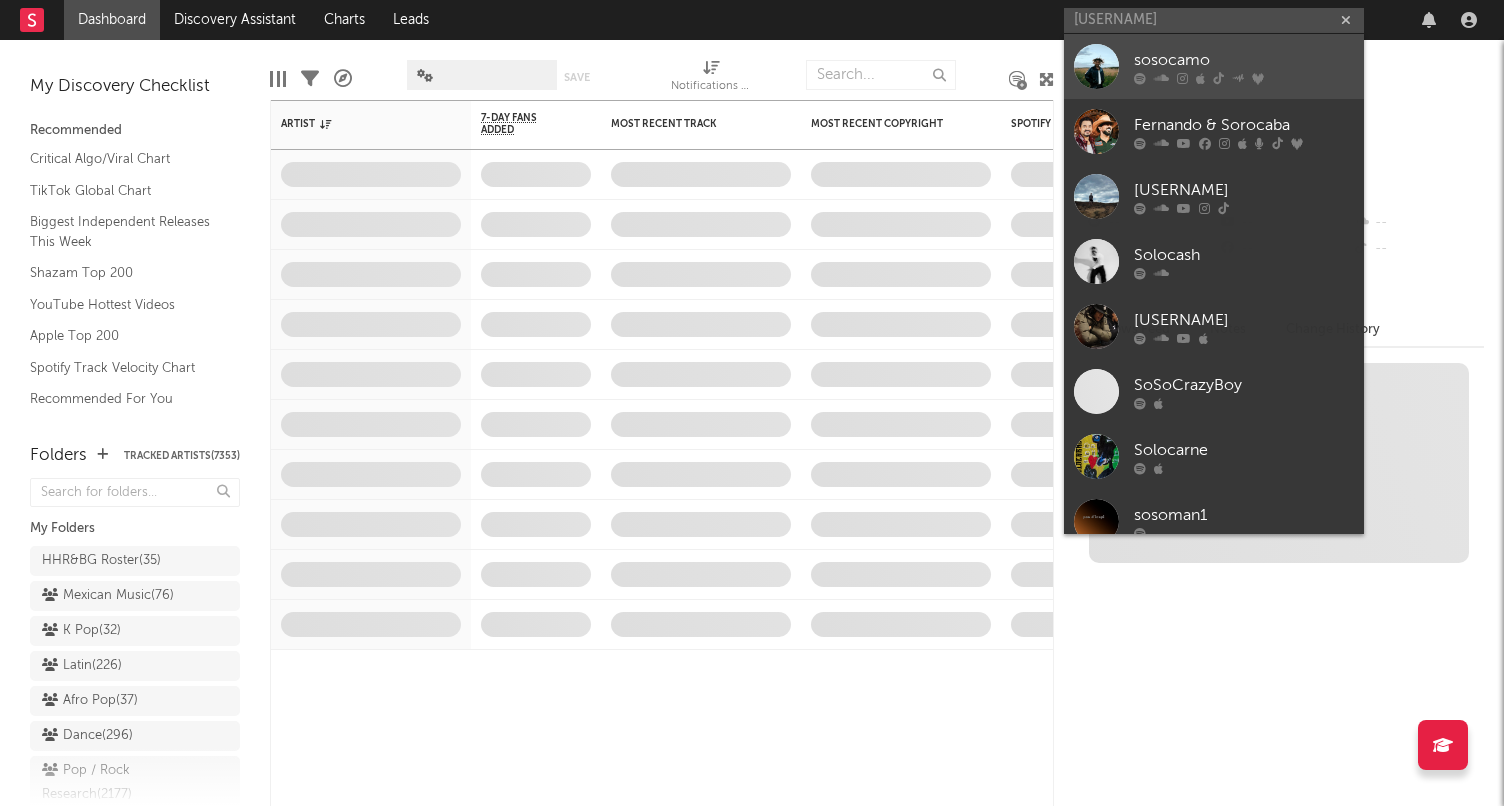 click on "sosocamo" at bounding box center [1244, 60] 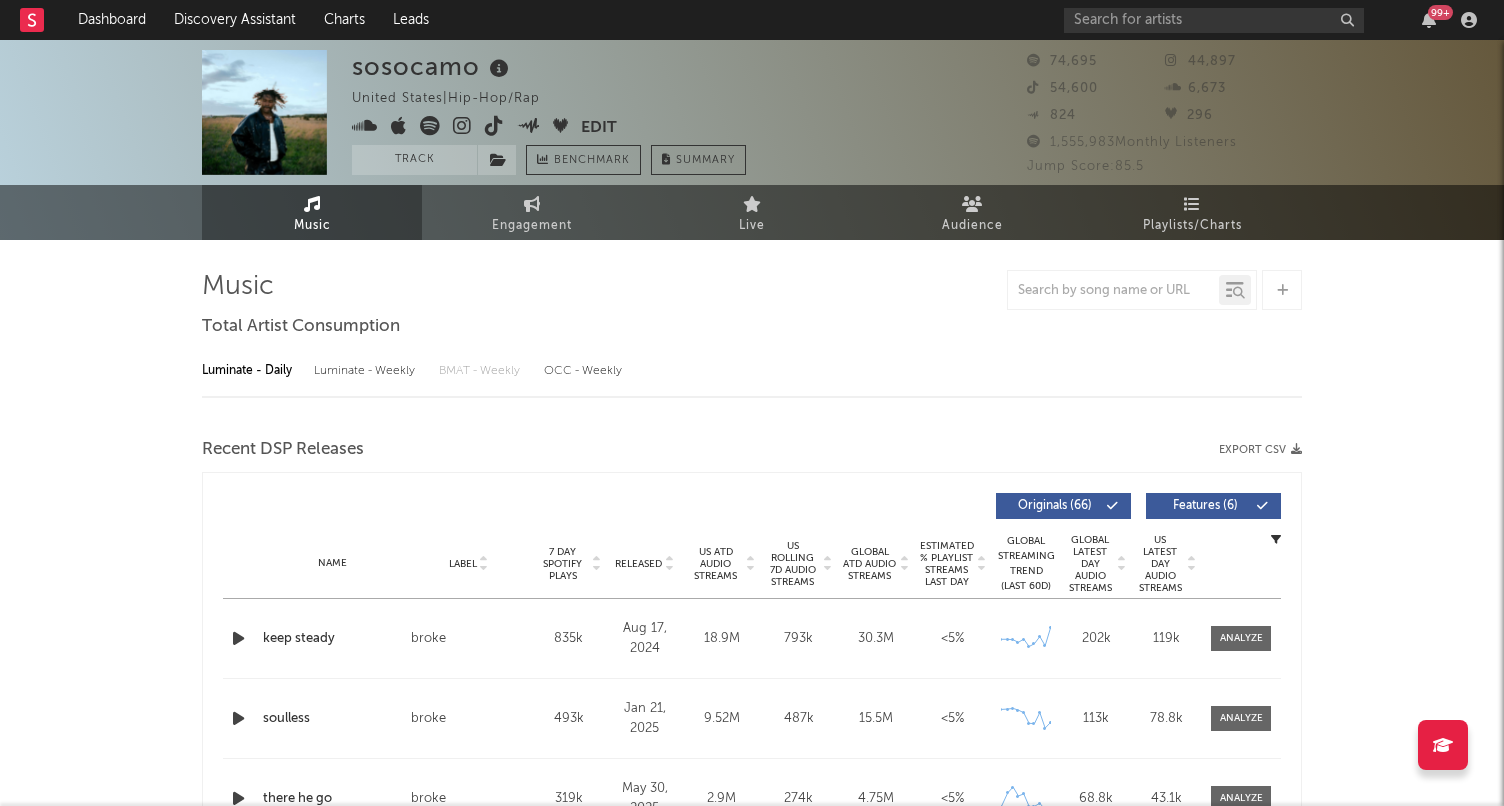 select on "6m" 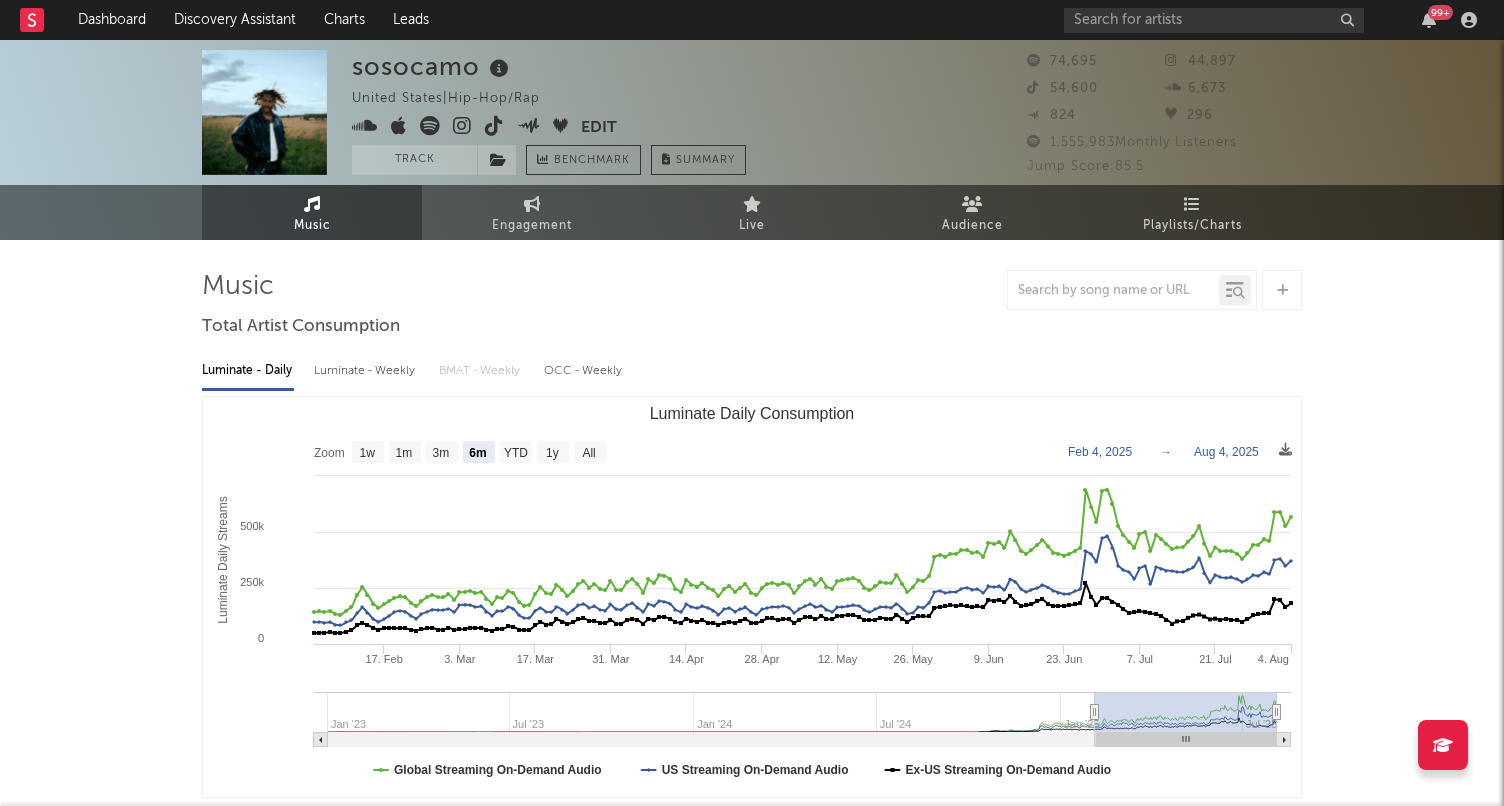 click on "Luminate - Weekly" at bounding box center [366, 371] 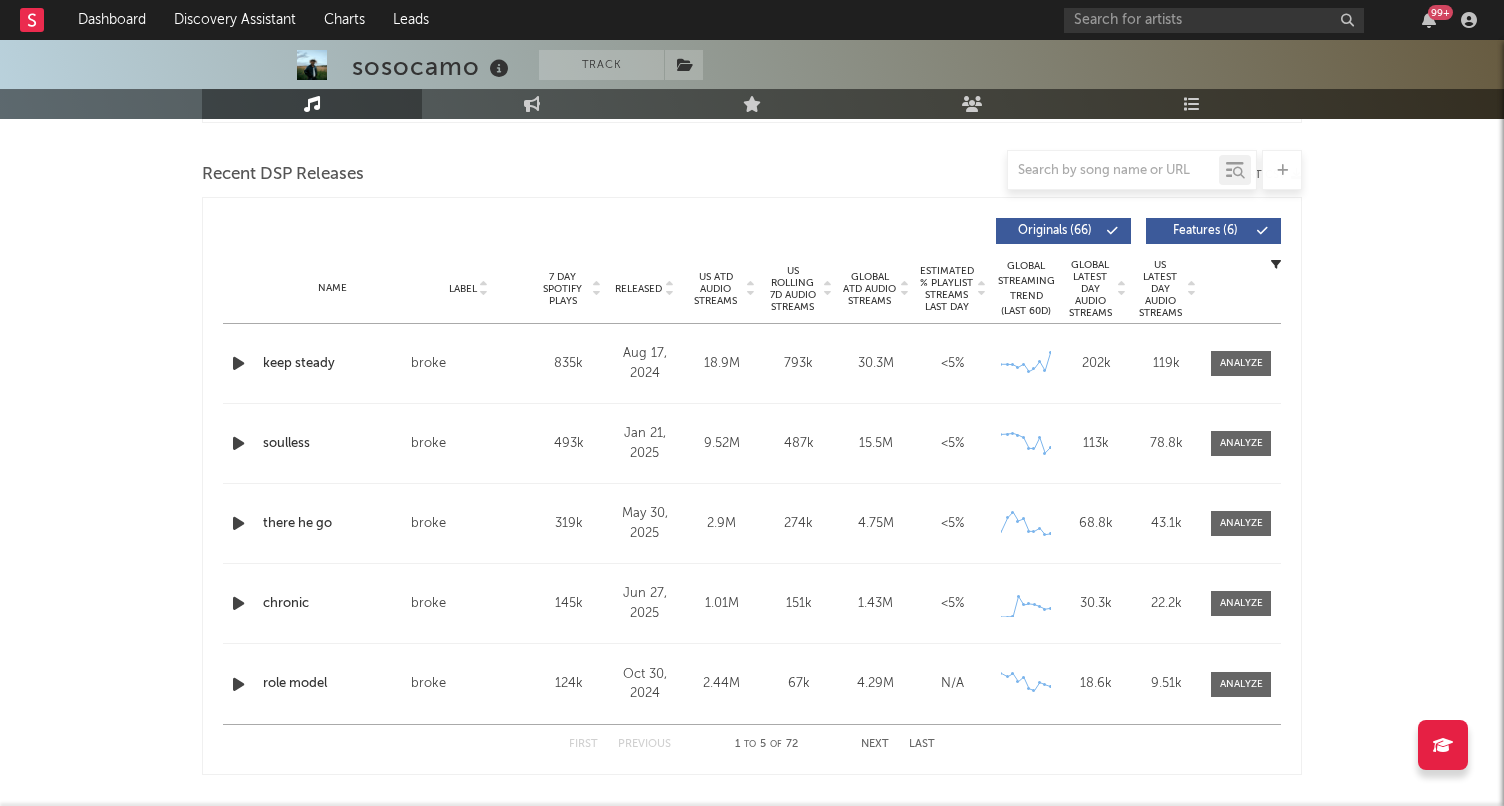 scroll, scrollTop: 689, scrollLeft: 0, axis: vertical 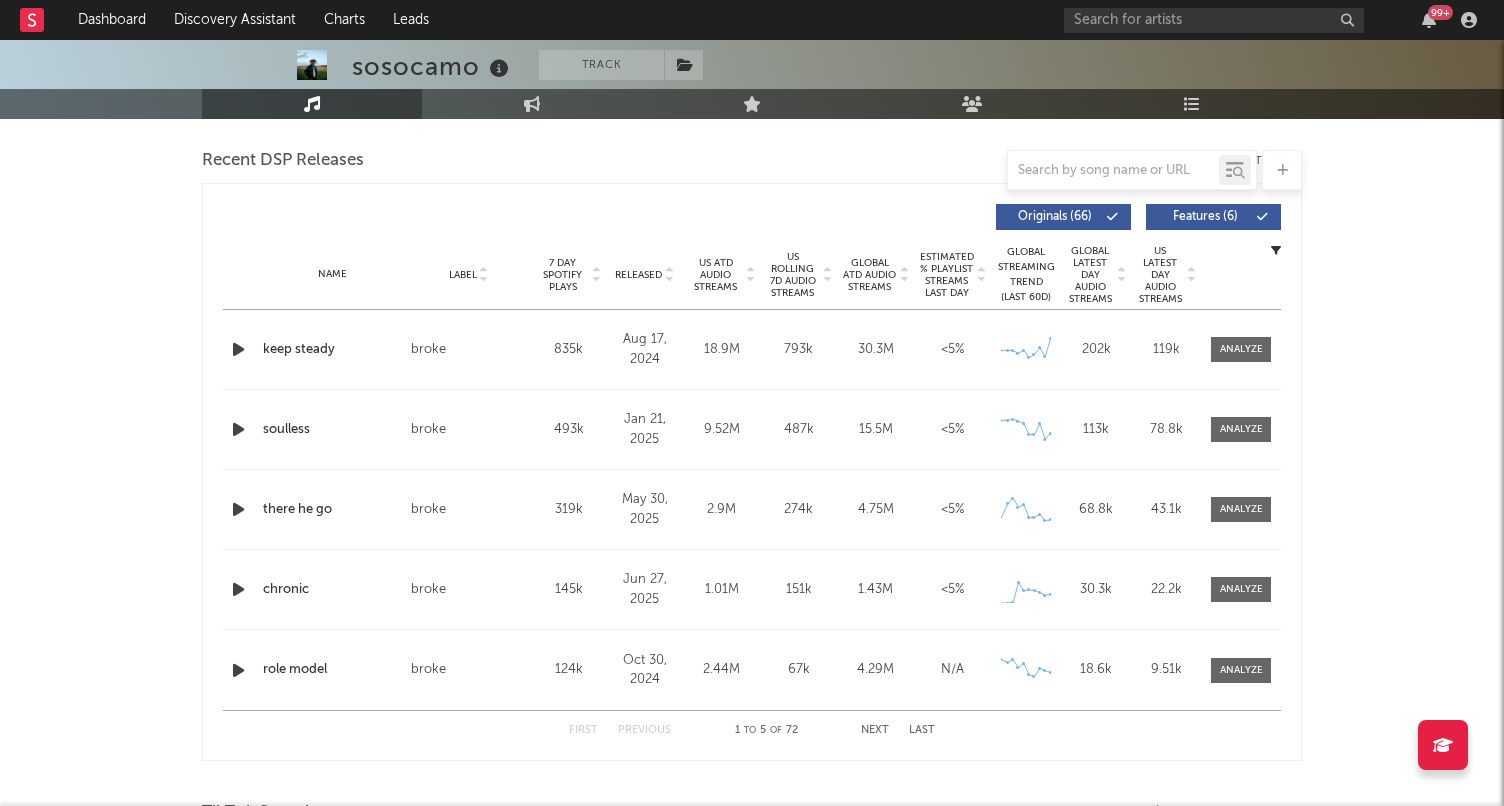 click on "7 Day Spotify Plays" at bounding box center [562, 275] 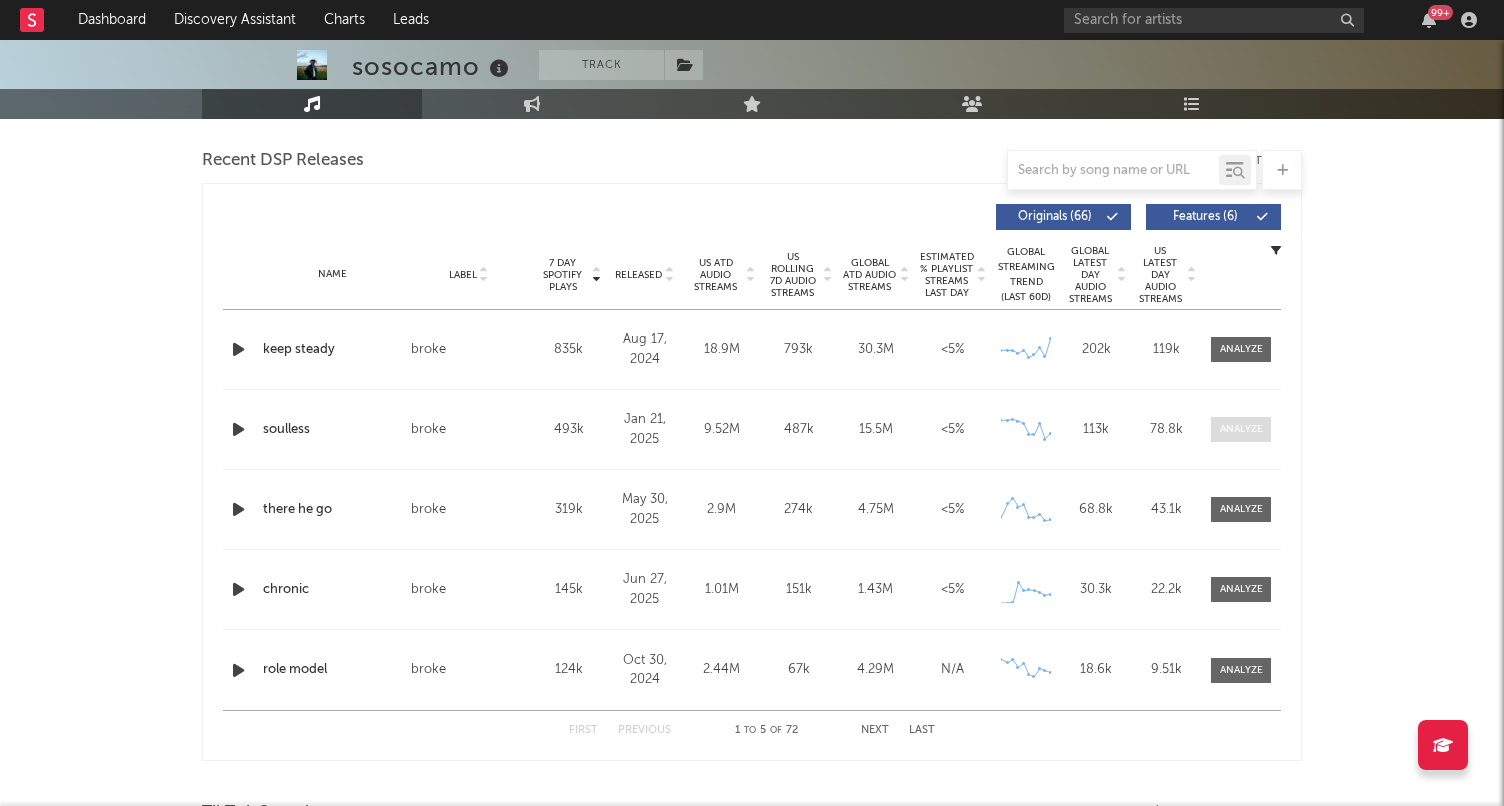click at bounding box center (1241, 429) 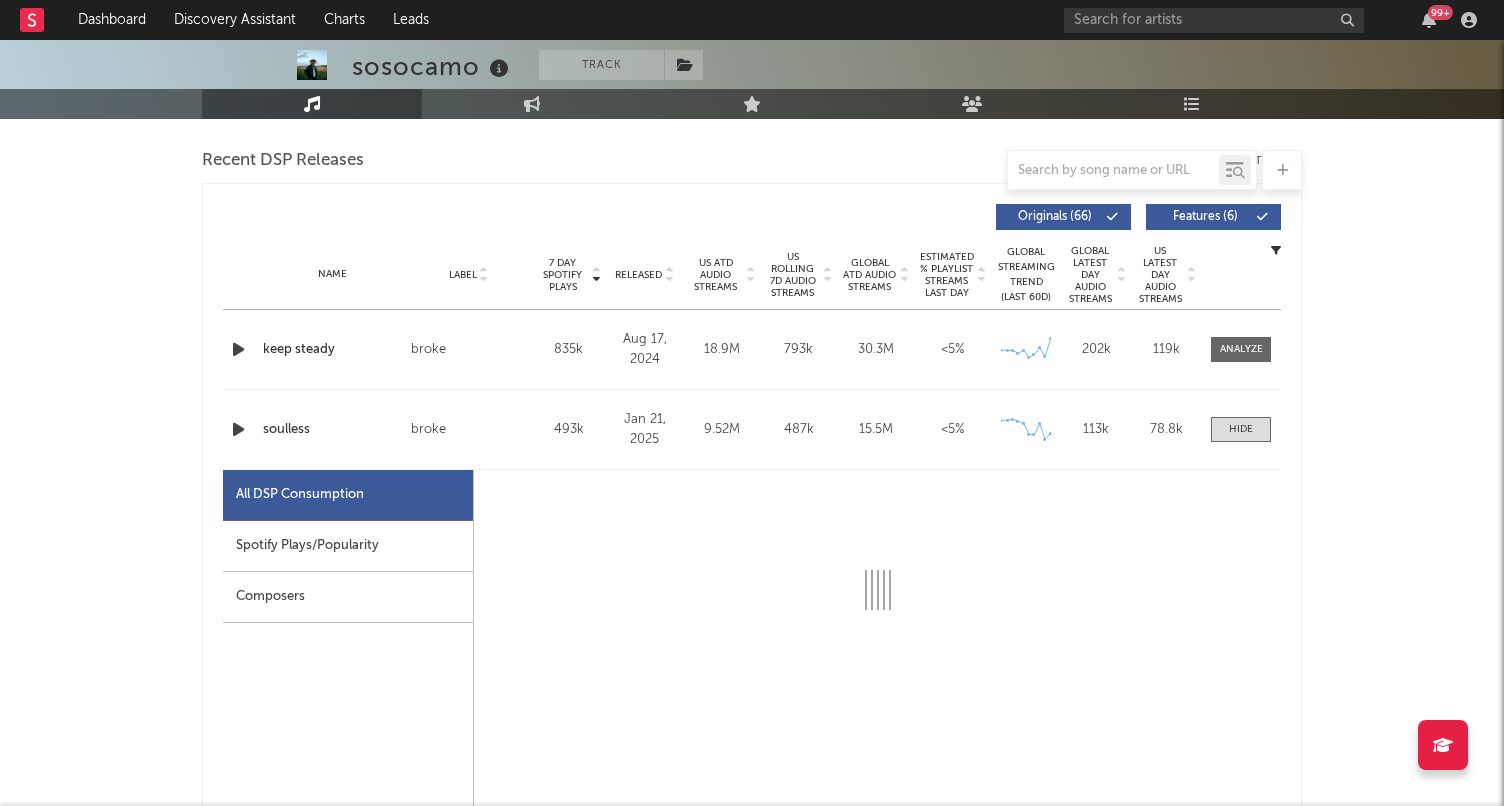 select on "6m" 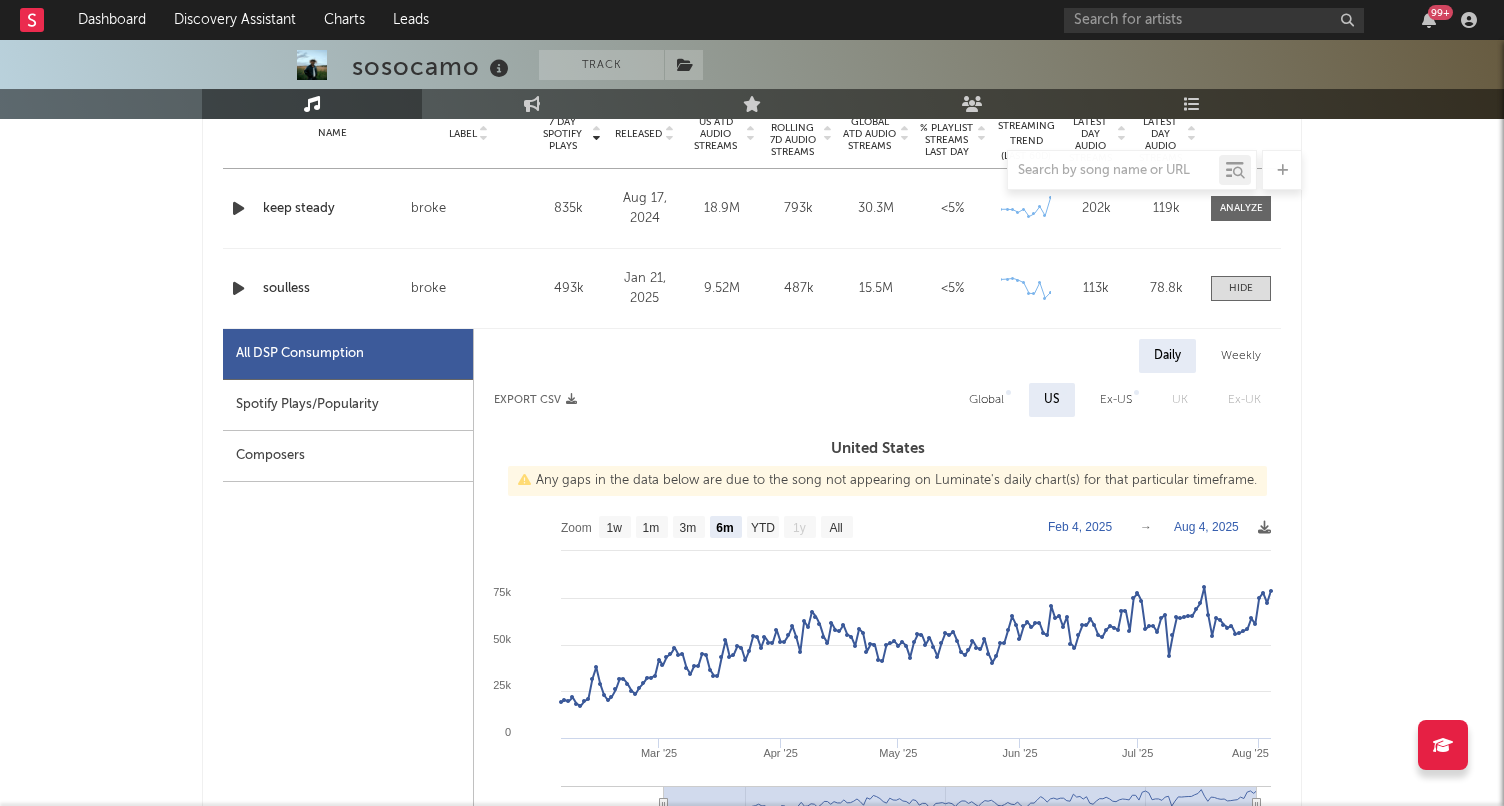 scroll, scrollTop: 846, scrollLeft: 0, axis: vertical 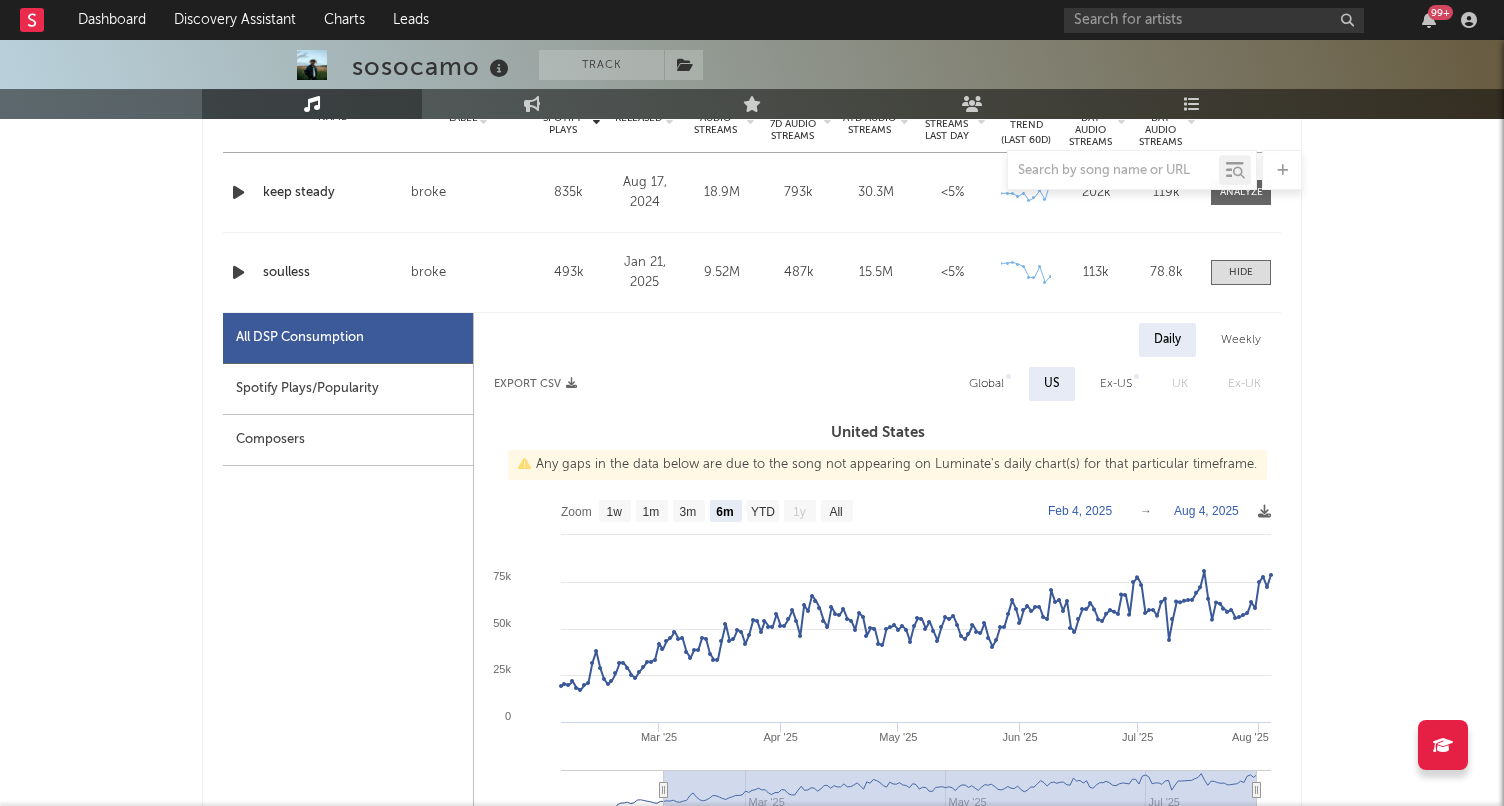 click on "Weekly" at bounding box center [1241, 340] 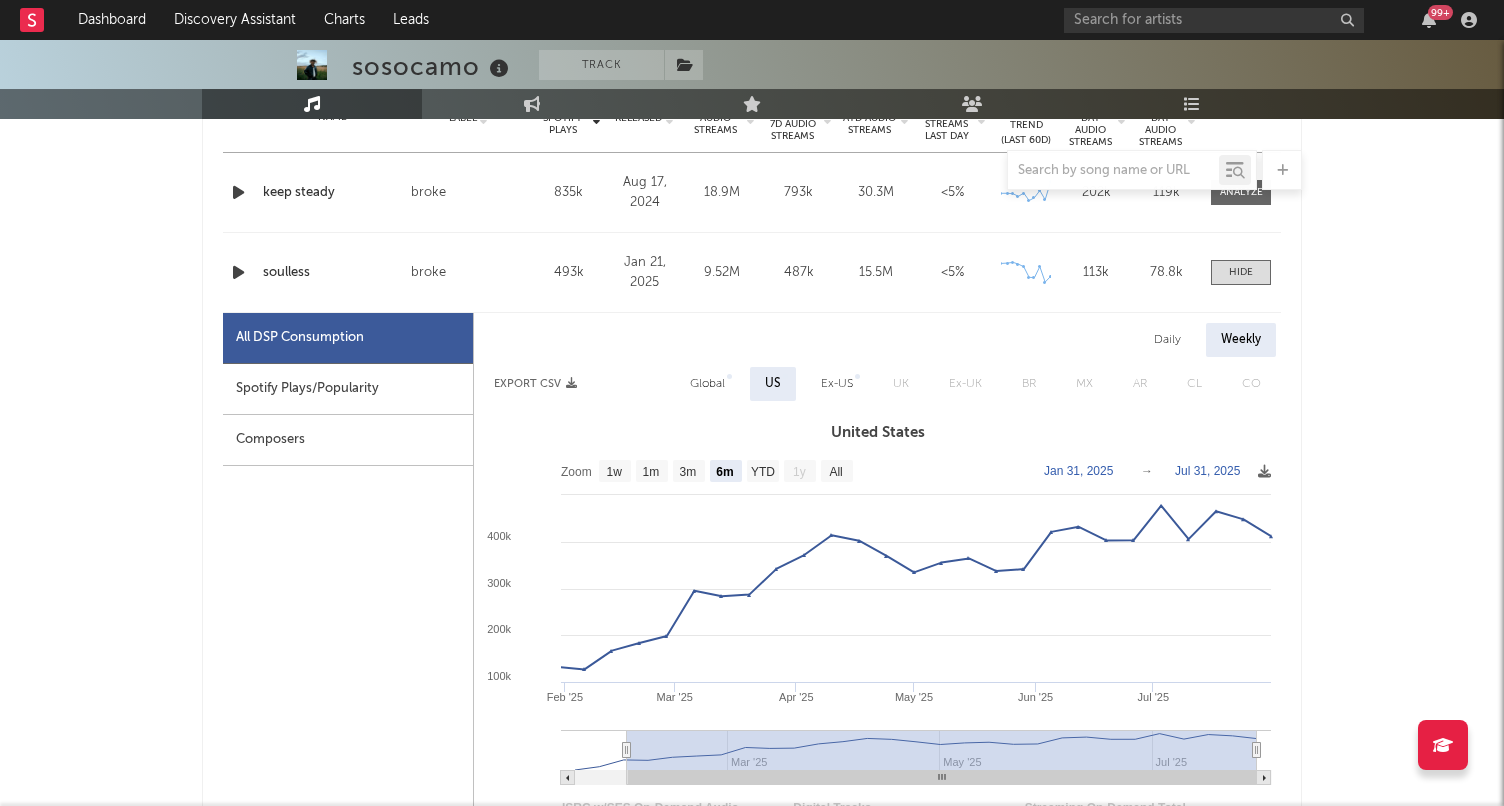 click on "Global" at bounding box center (707, 384) 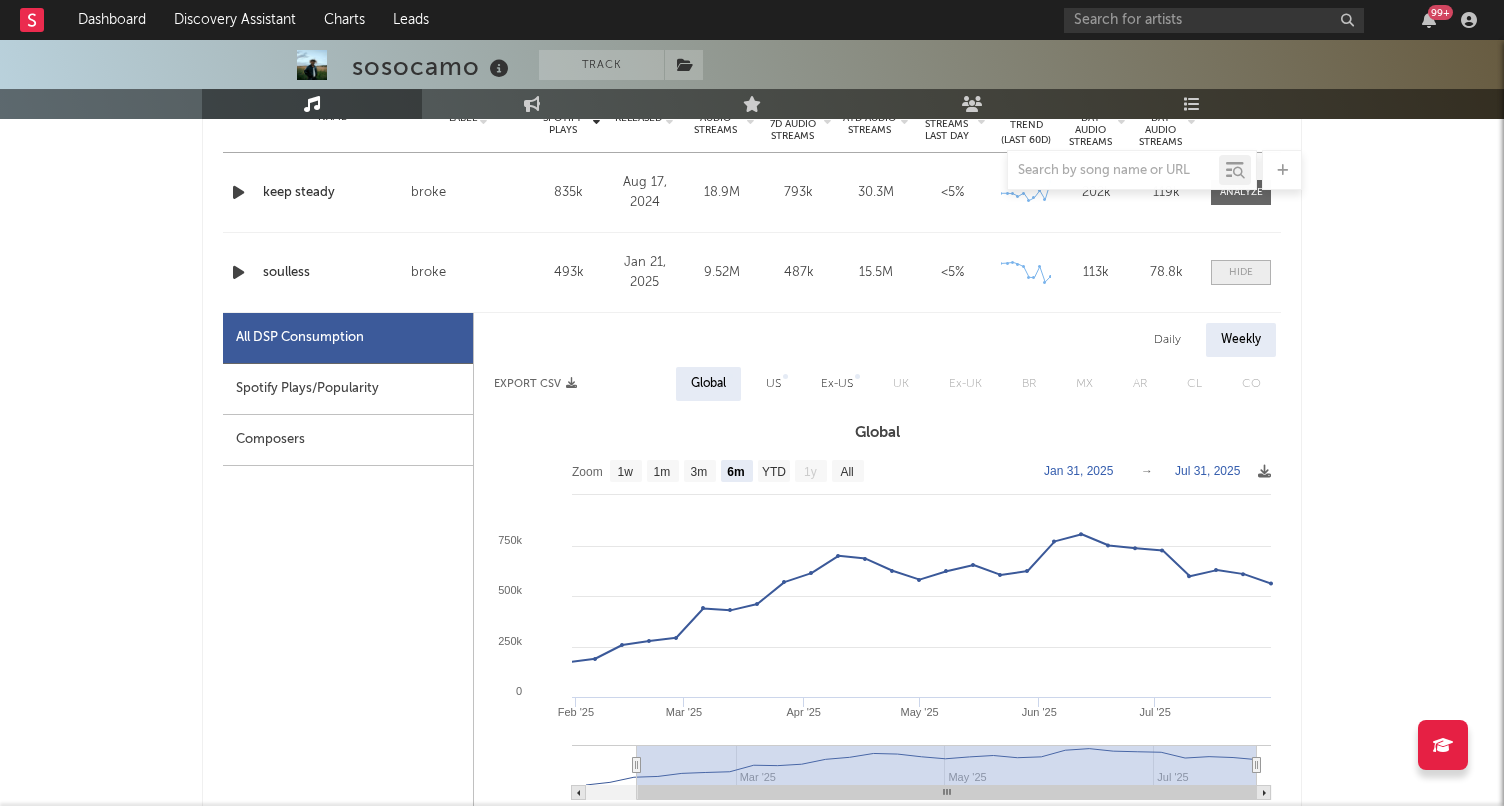 click at bounding box center (1241, 272) 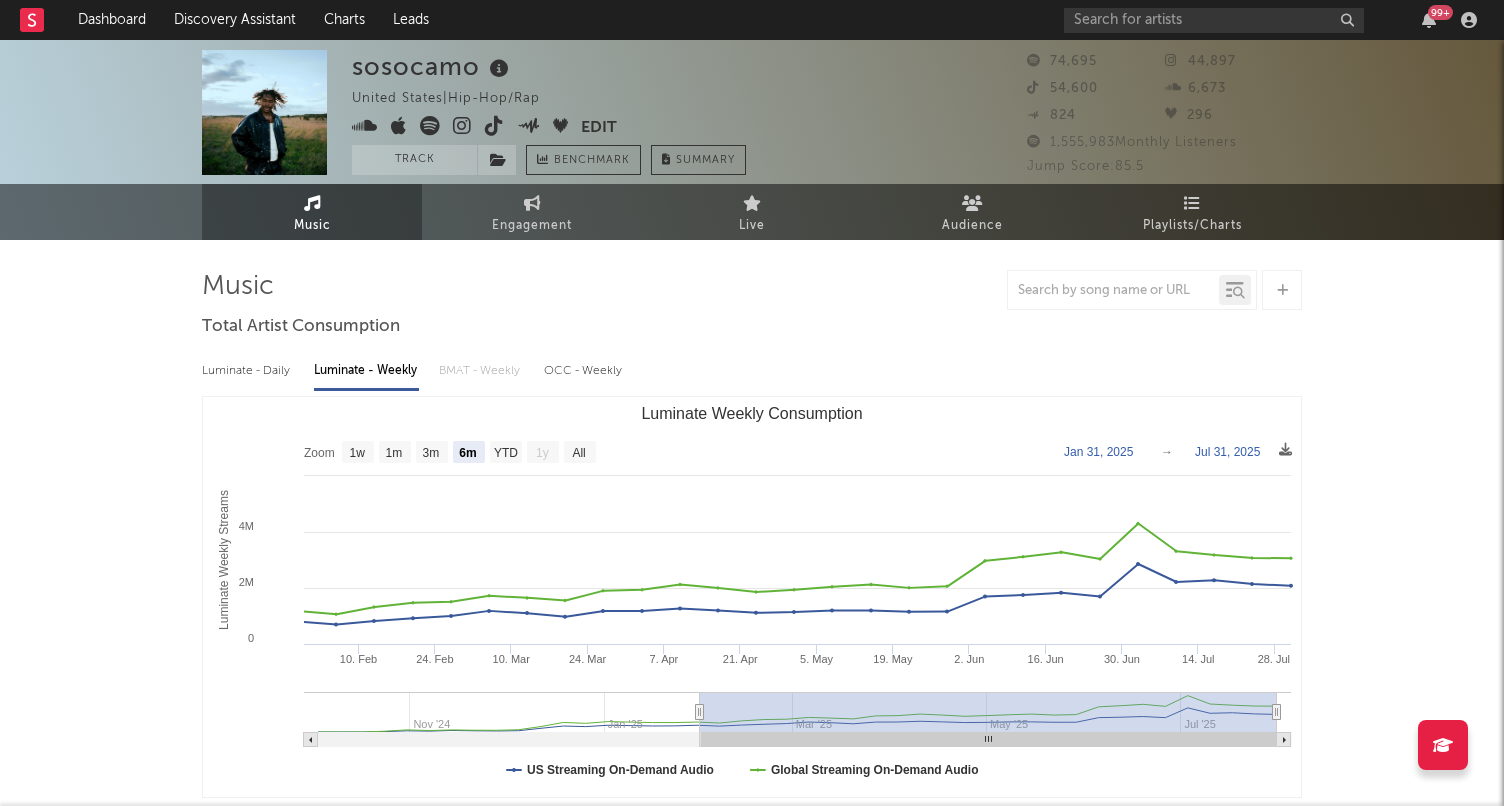 scroll, scrollTop: 0, scrollLeft: 0, axis: both 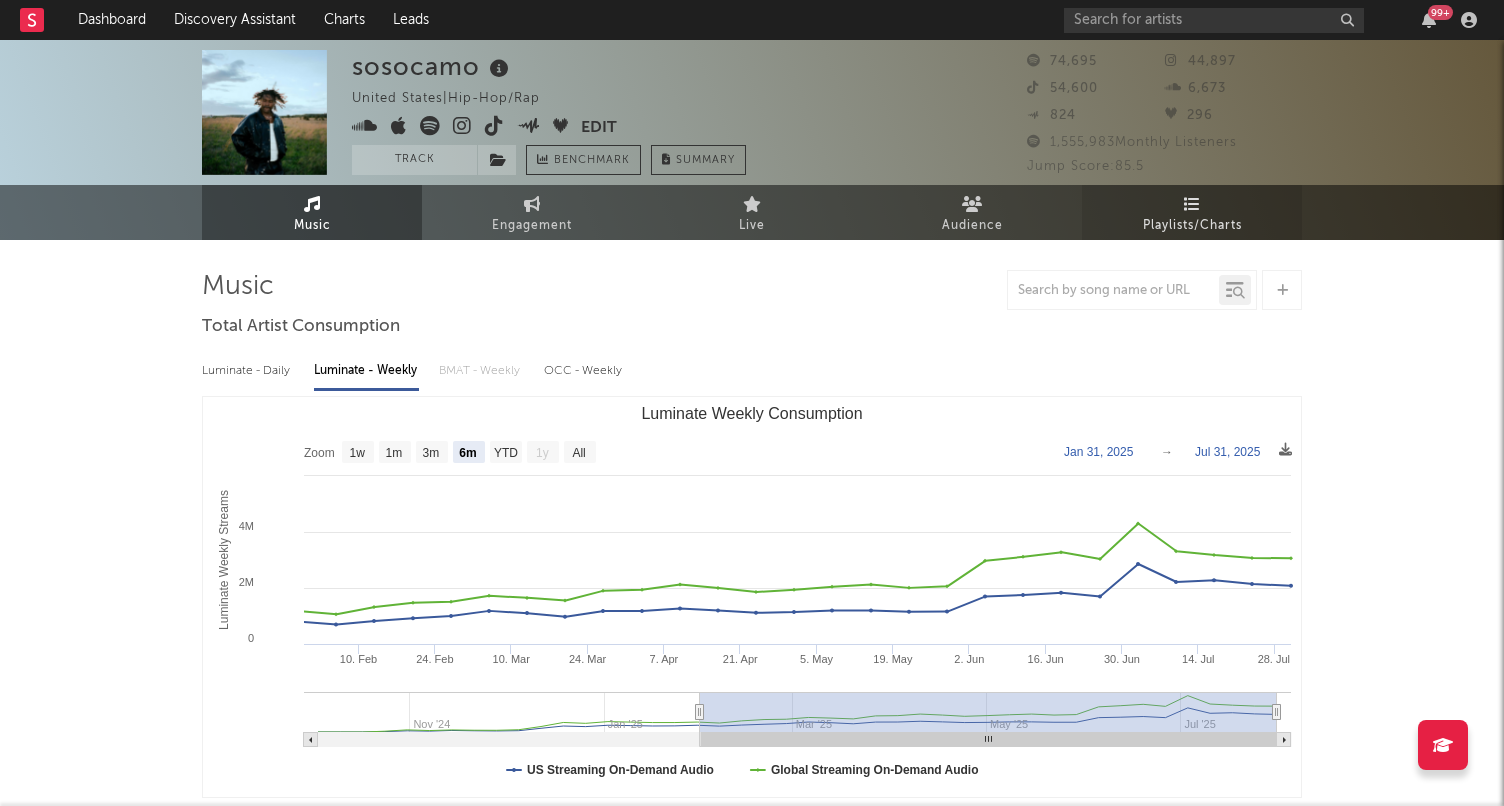 click at bounding box center (1192, 204) 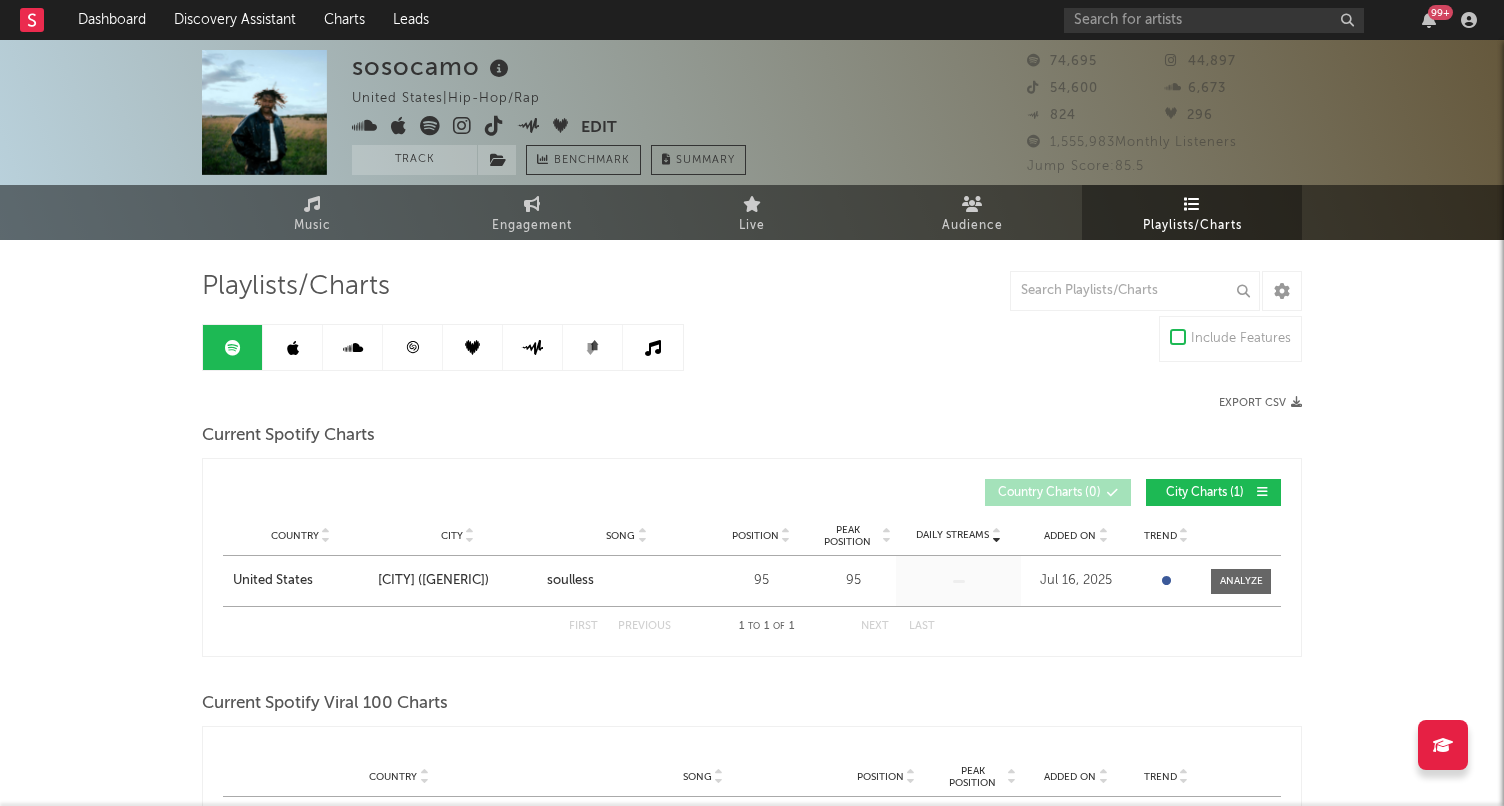 click 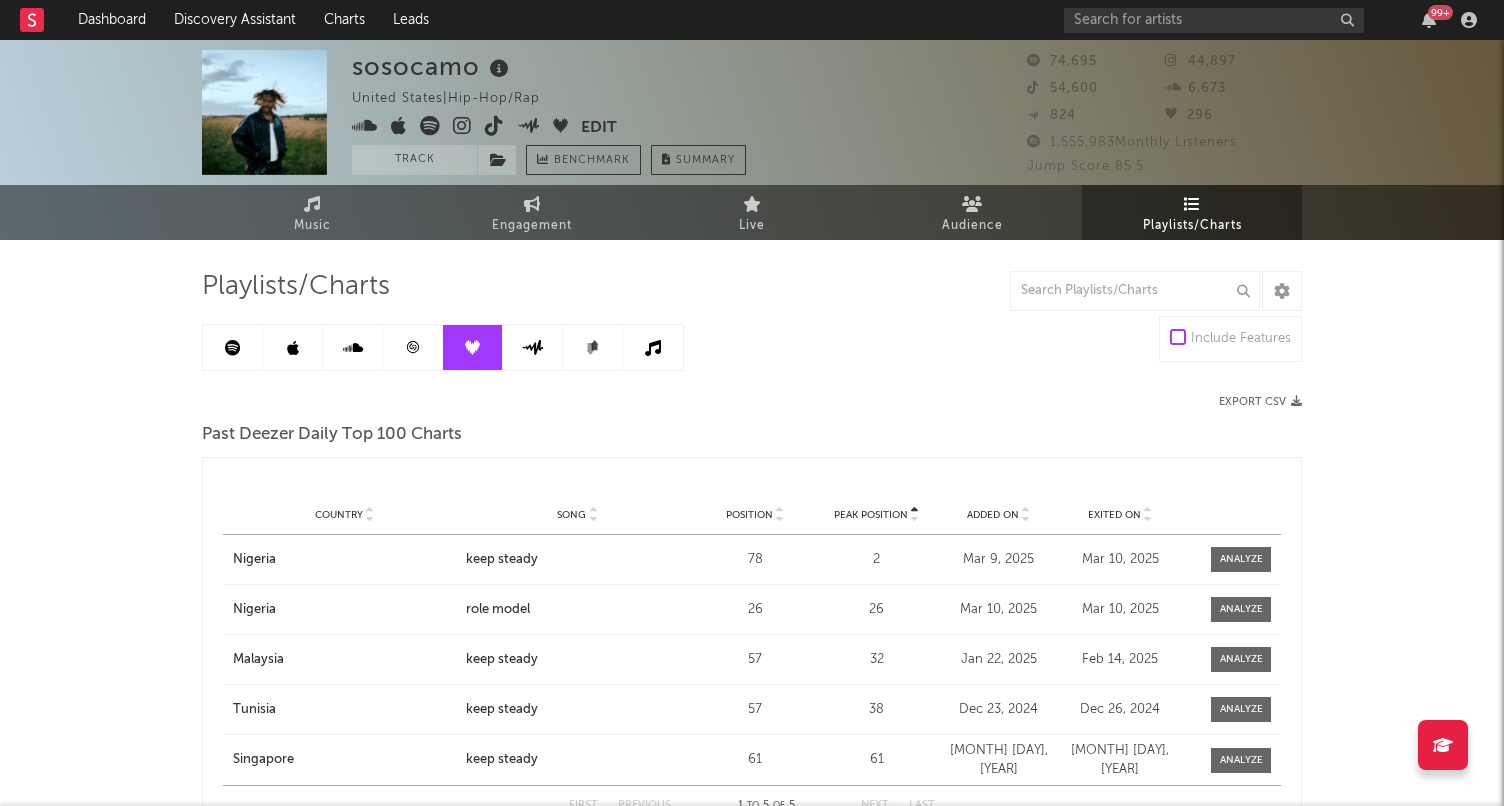 click at bounding box center [413, 347] 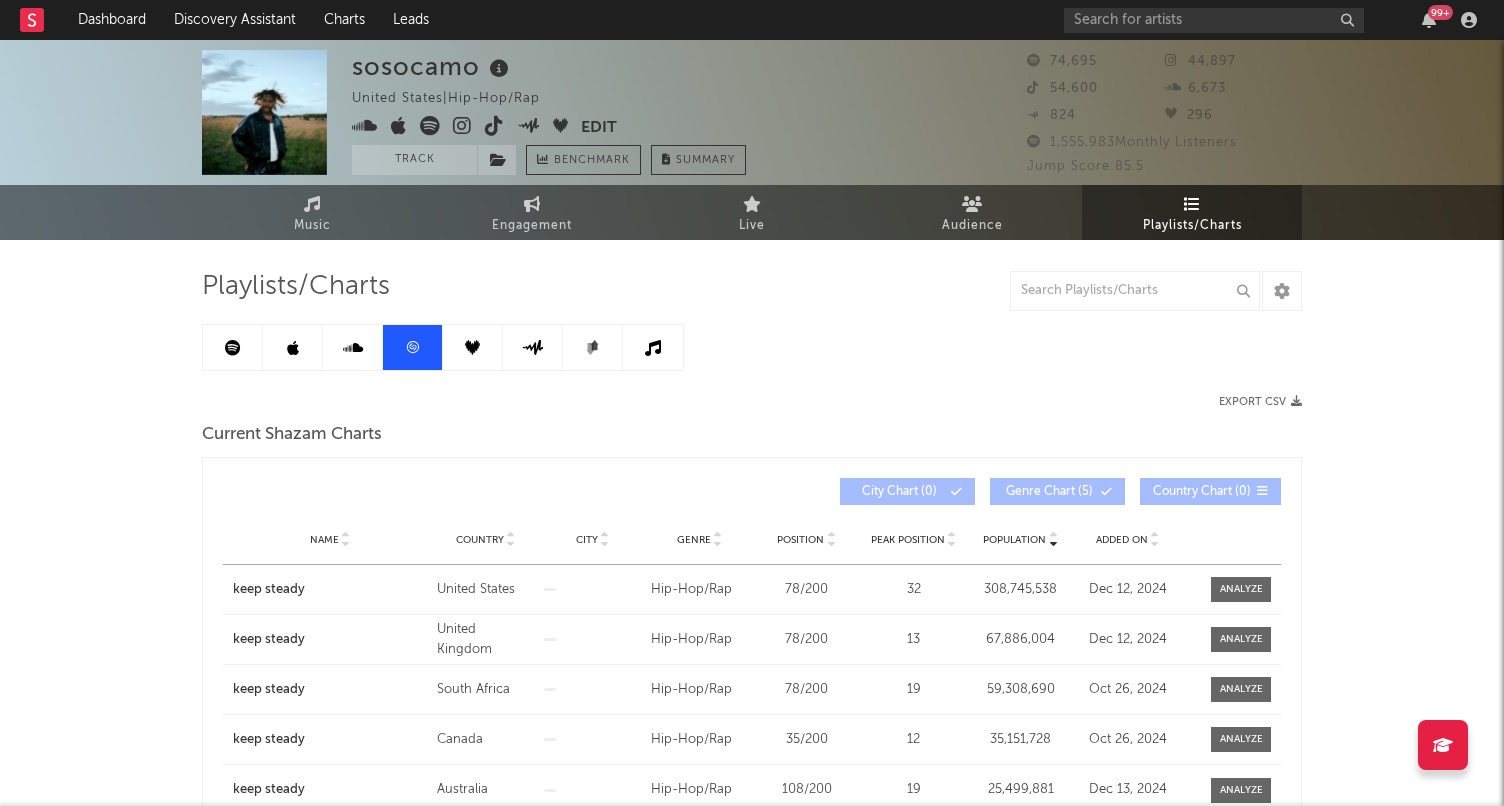 click at bounding box center [353, 348] 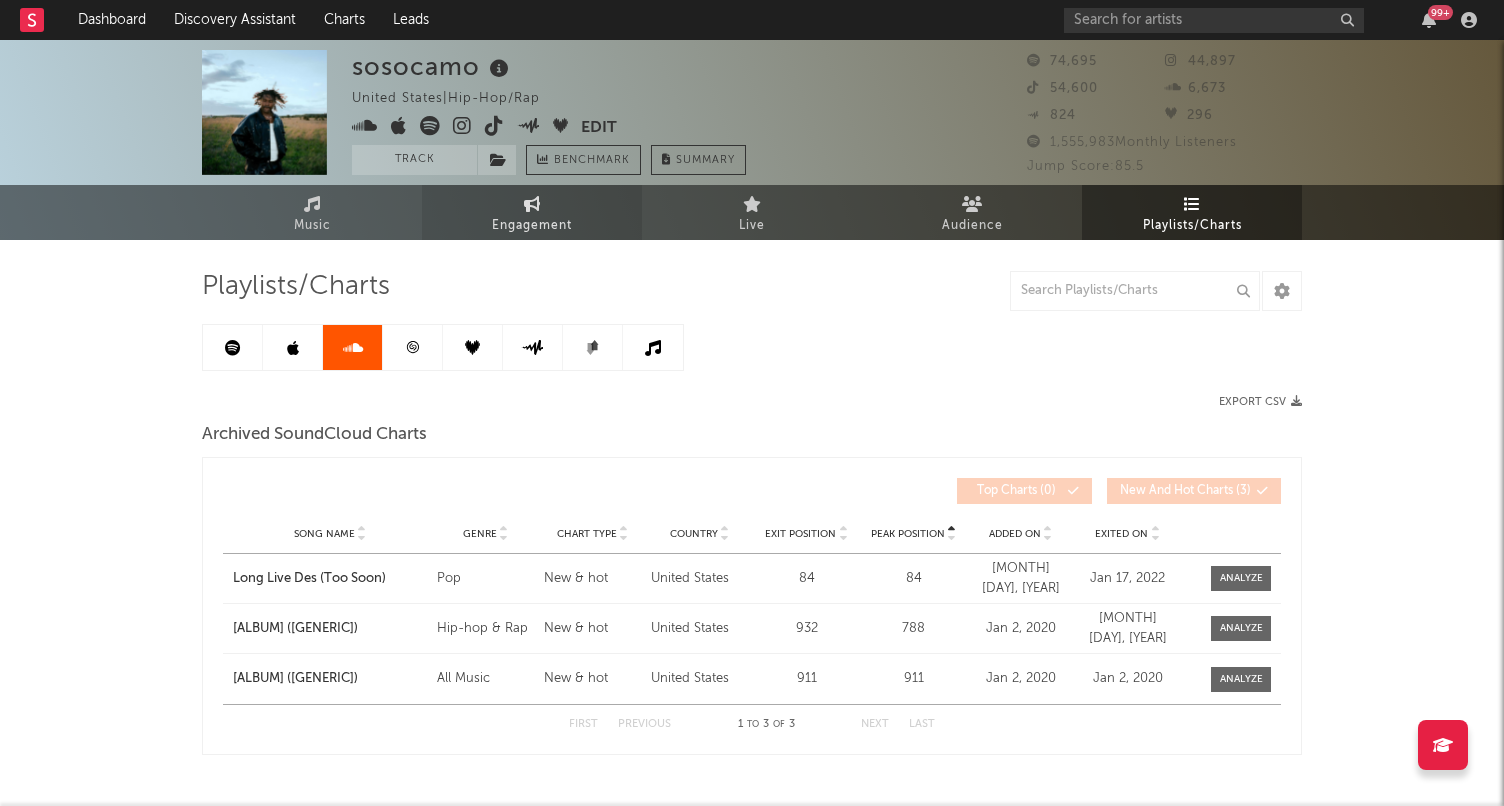 click at bounding box center (532, 204) 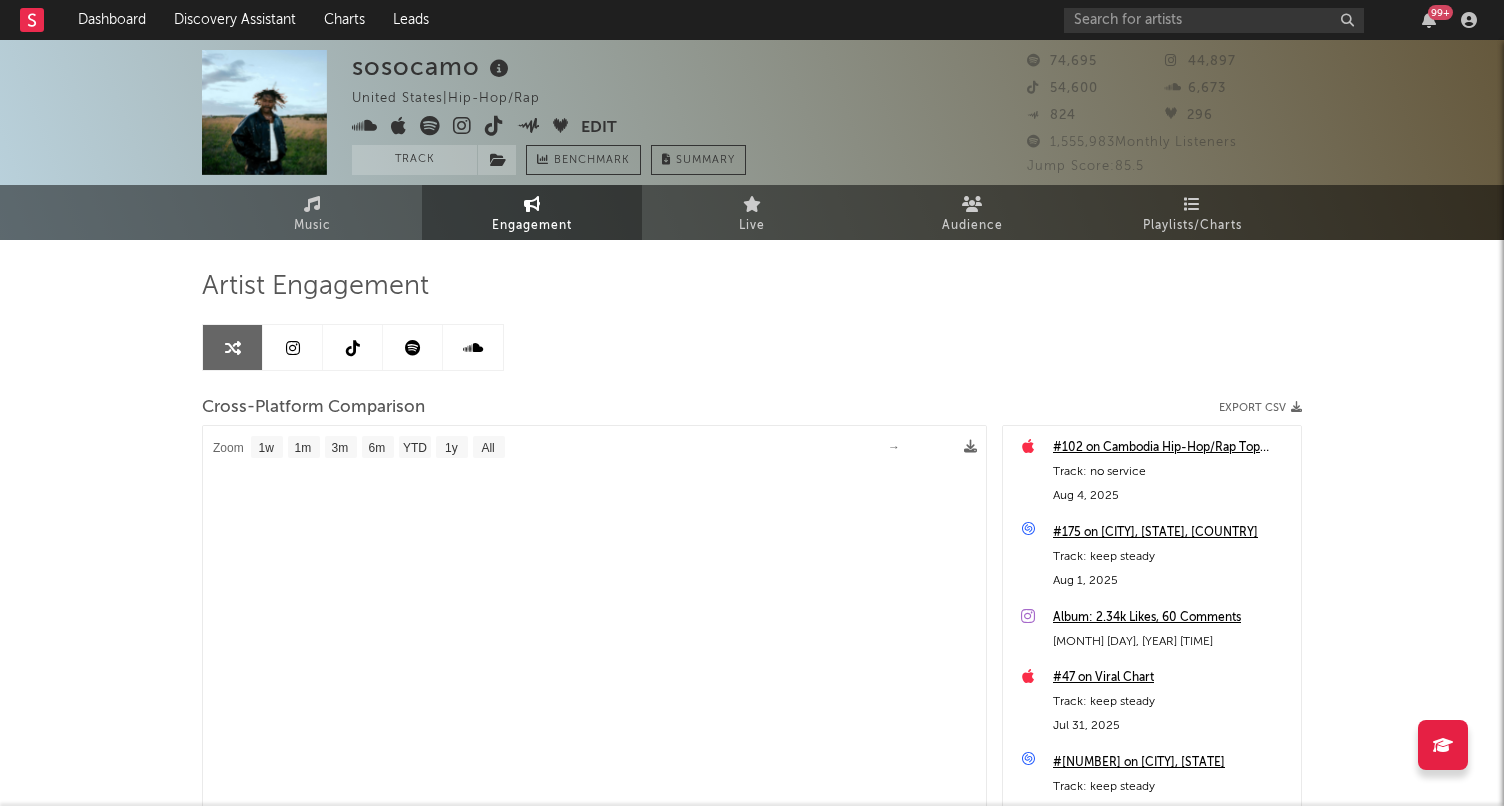 select on "1m" 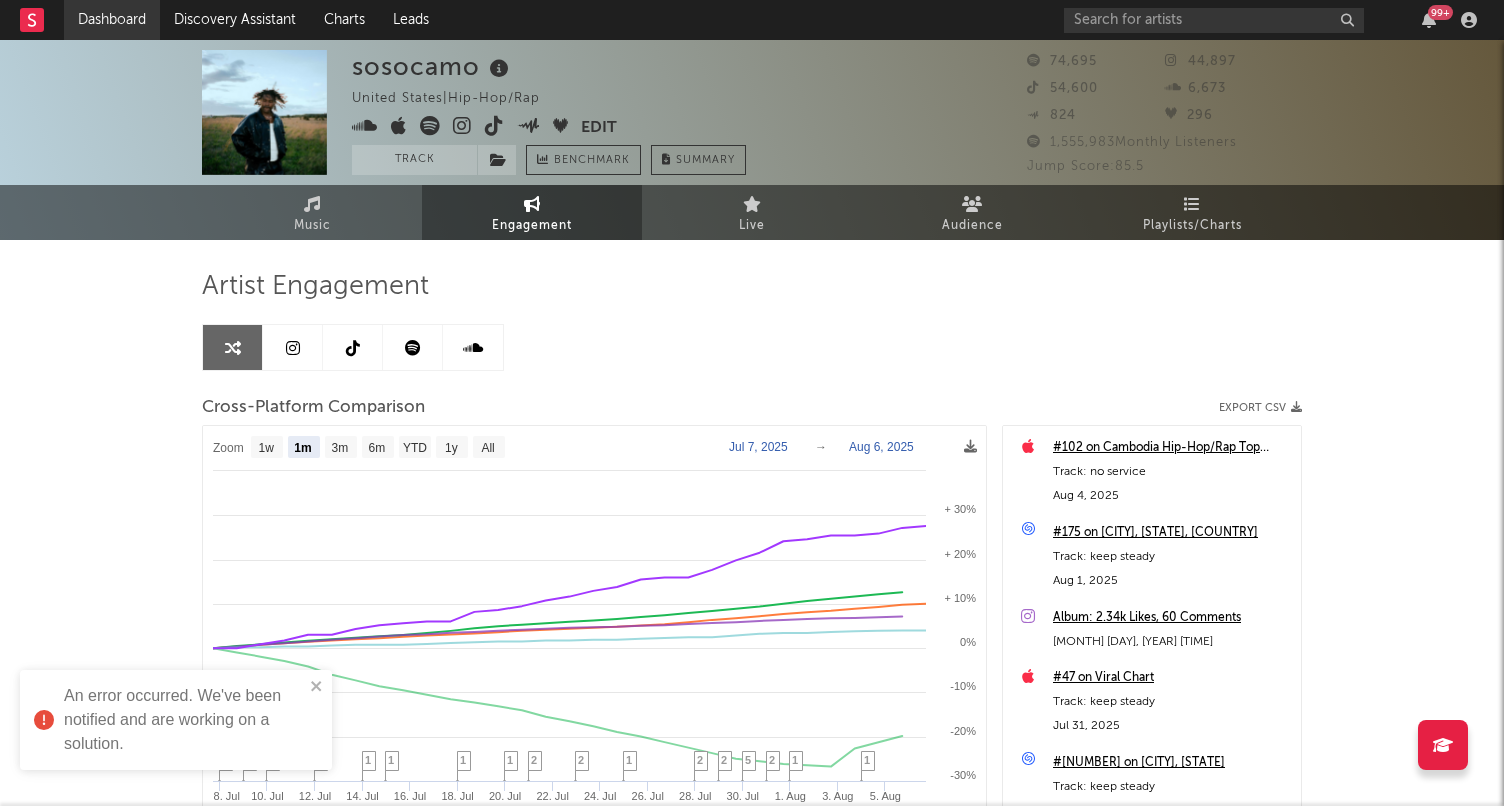 click on "Dashboard" at bounding box center [112, 20] 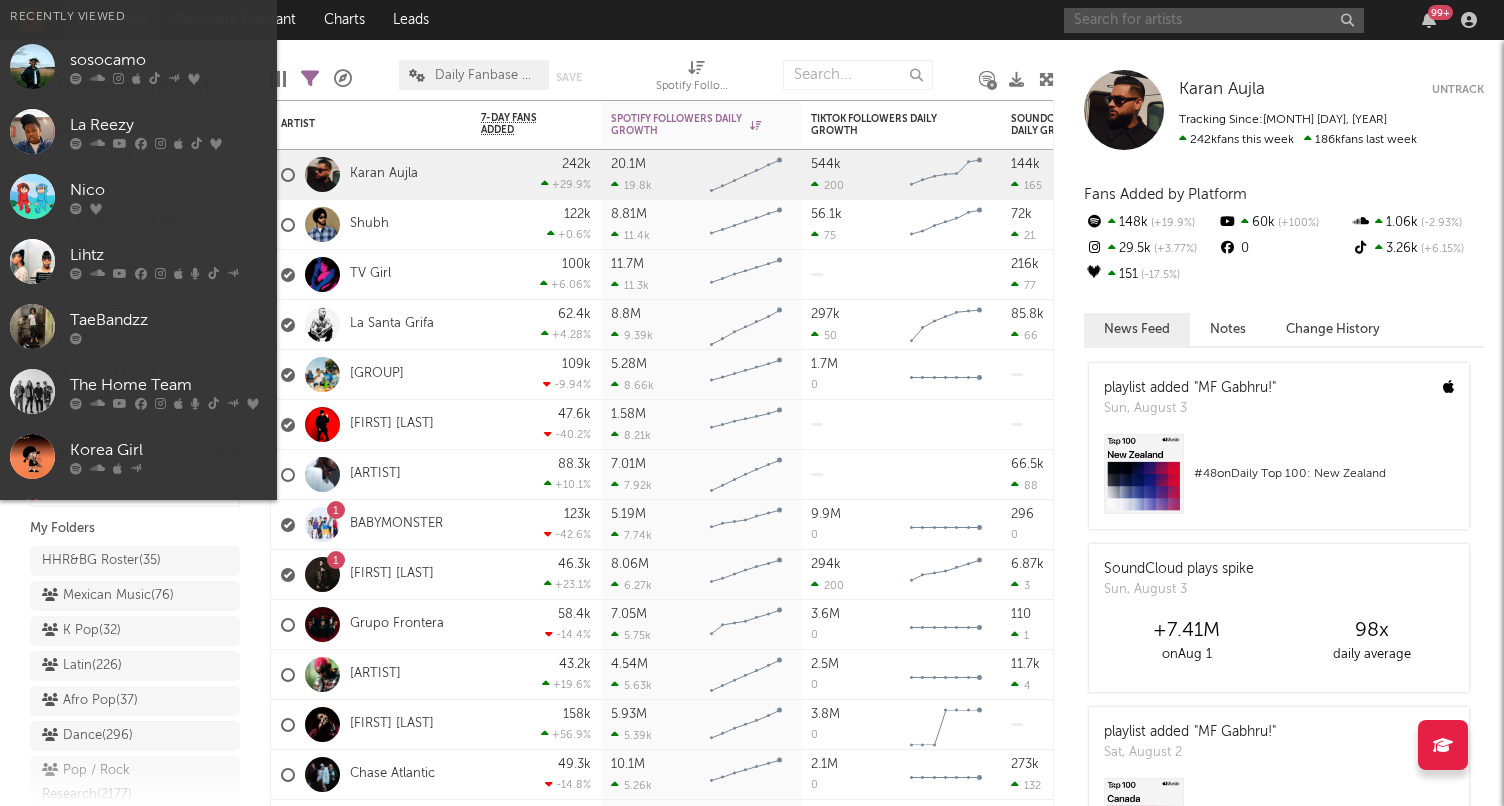 click at bounding box center (1214, 20) 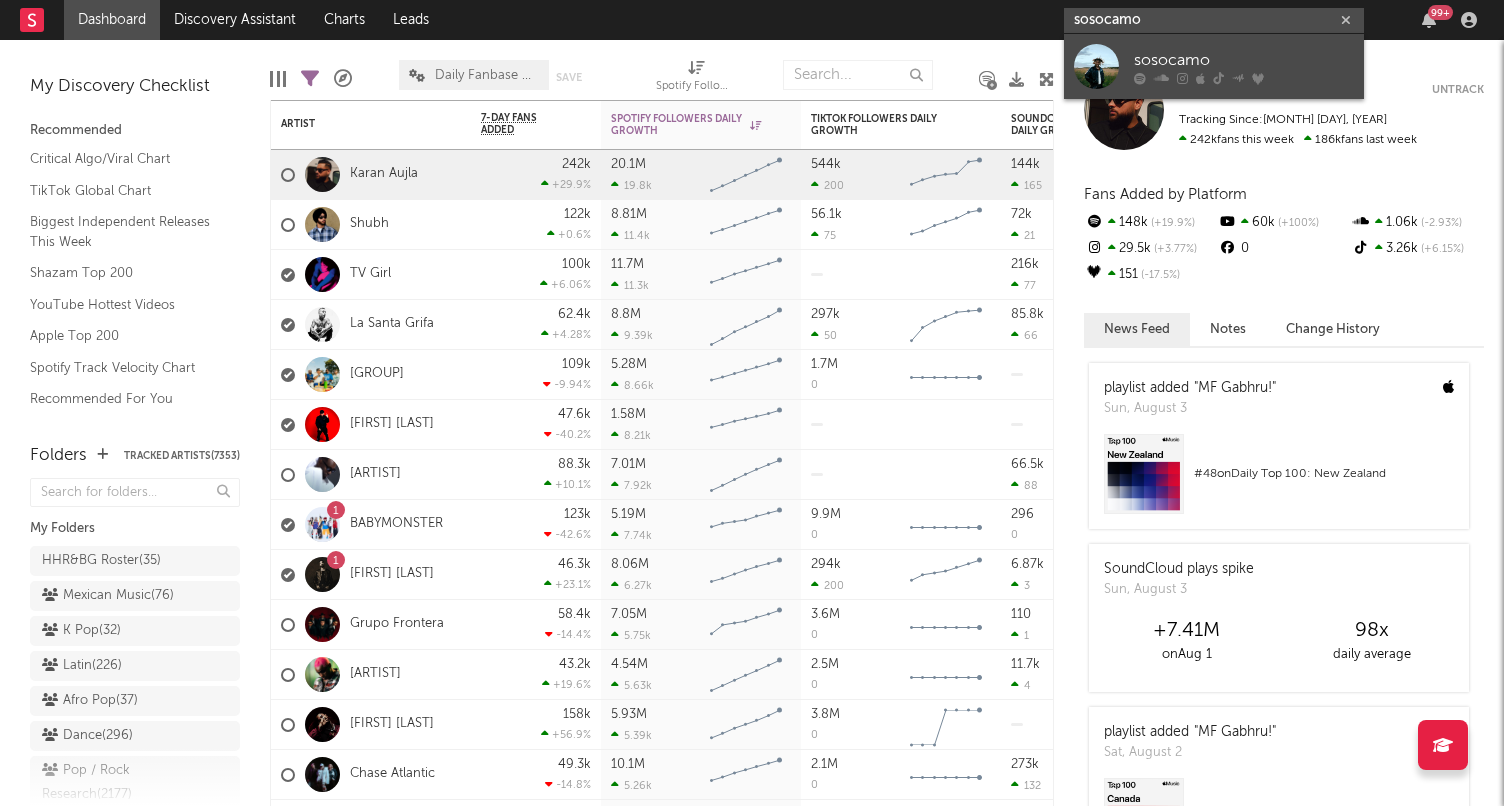 type on "sosocamo" 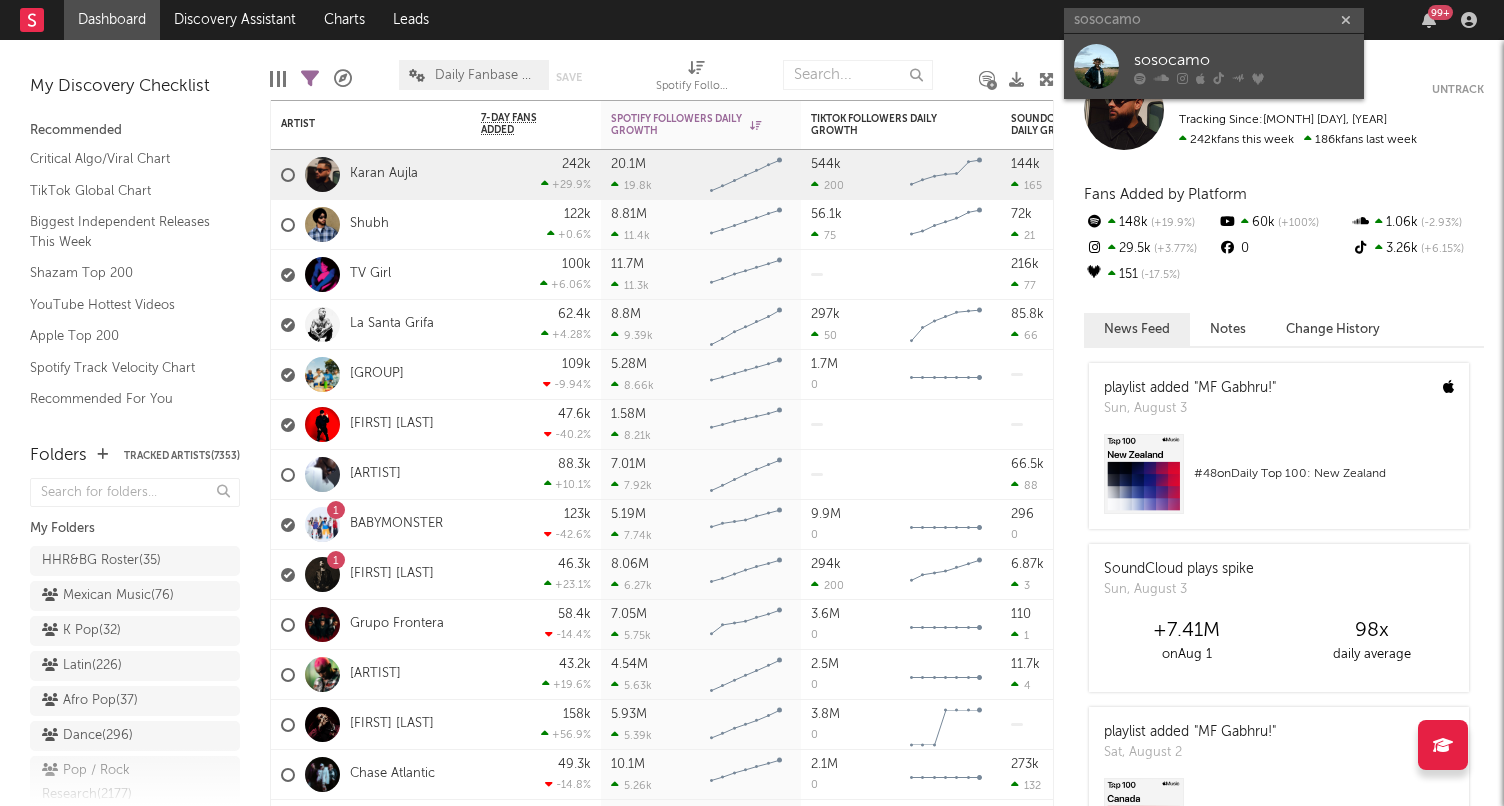click on "sosocamo" at bounding box center (1244, 60) 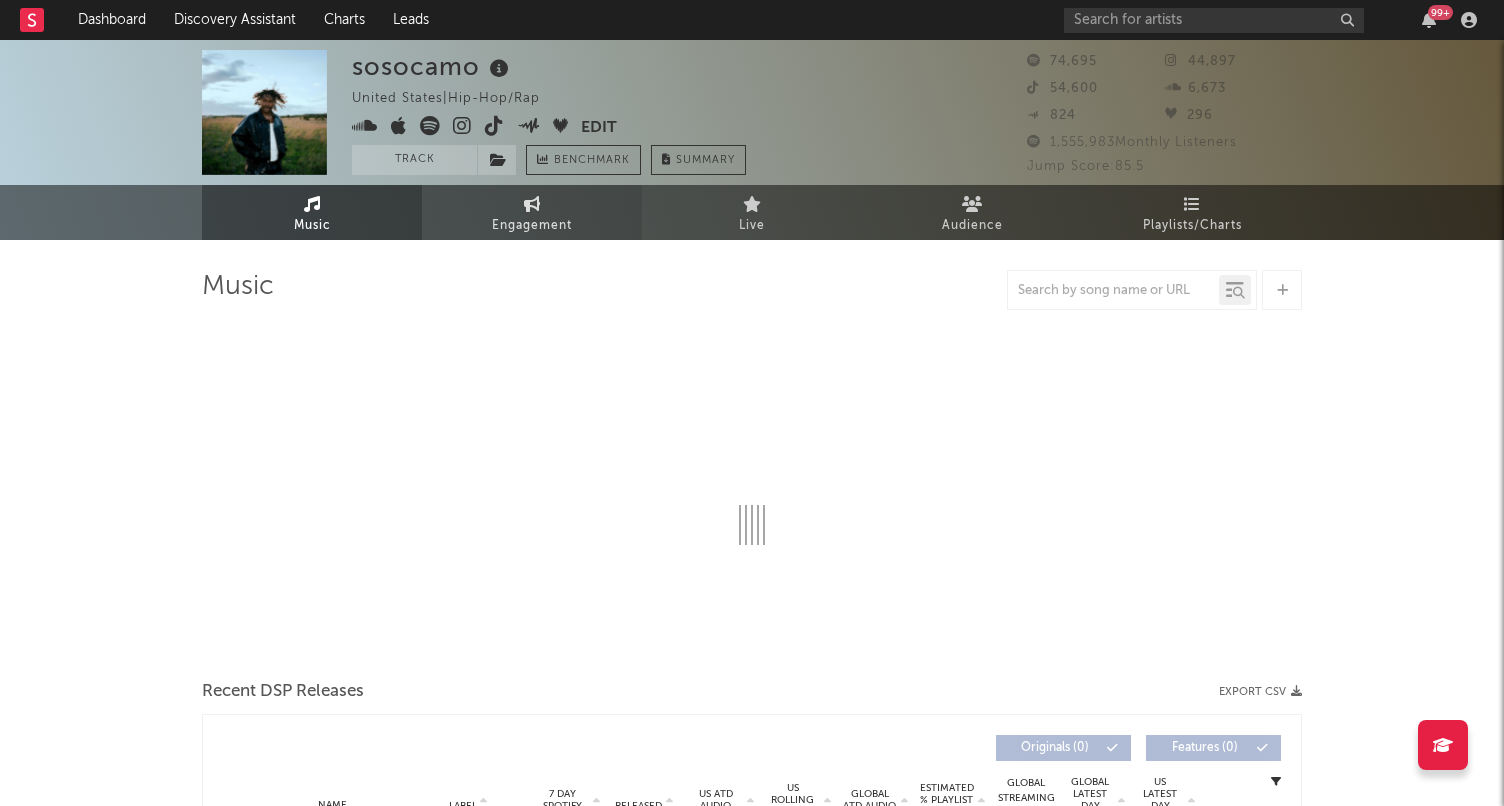 click on "Engagement" at bounding box center [532, 226] 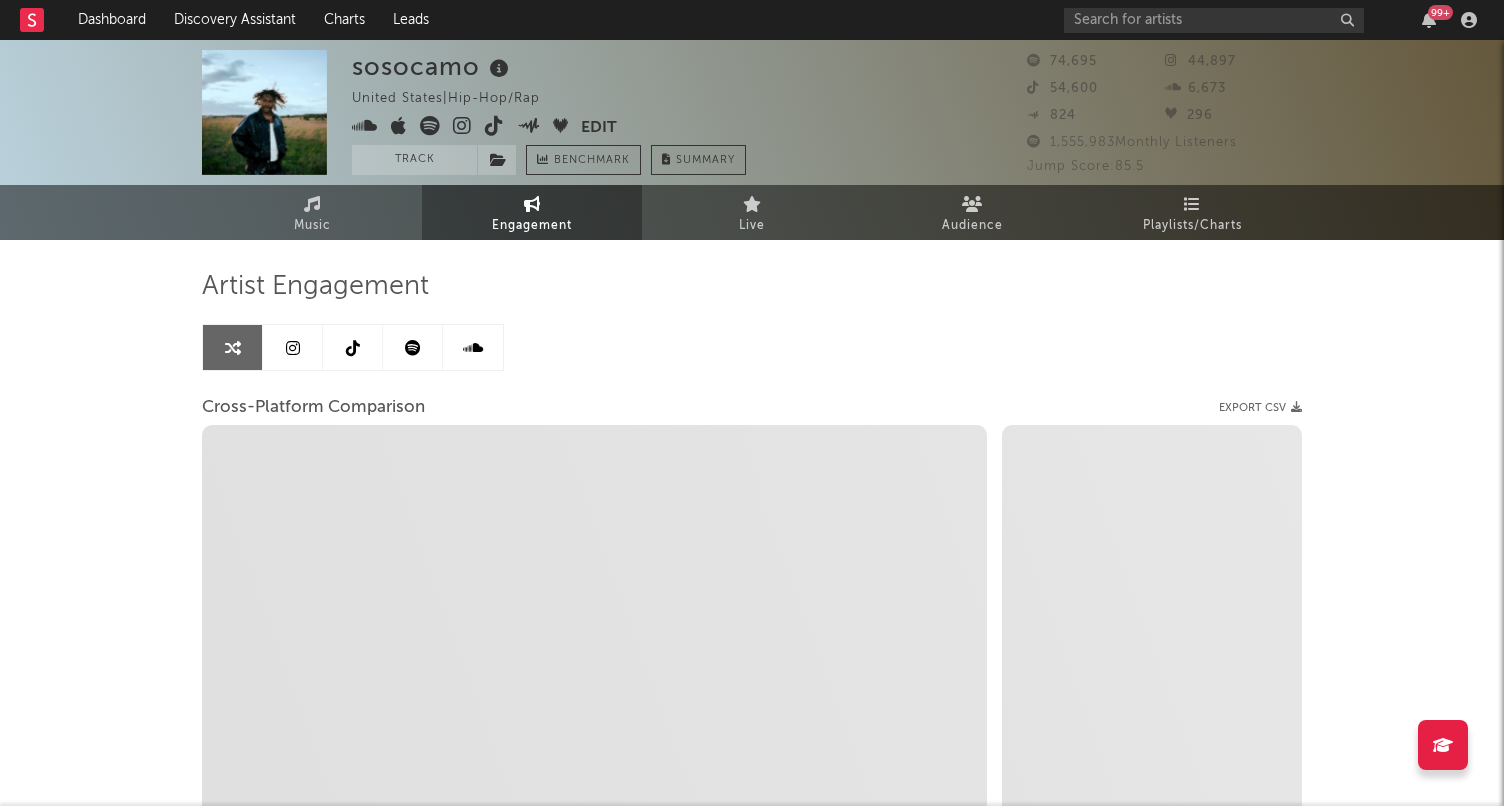 select on "1w" 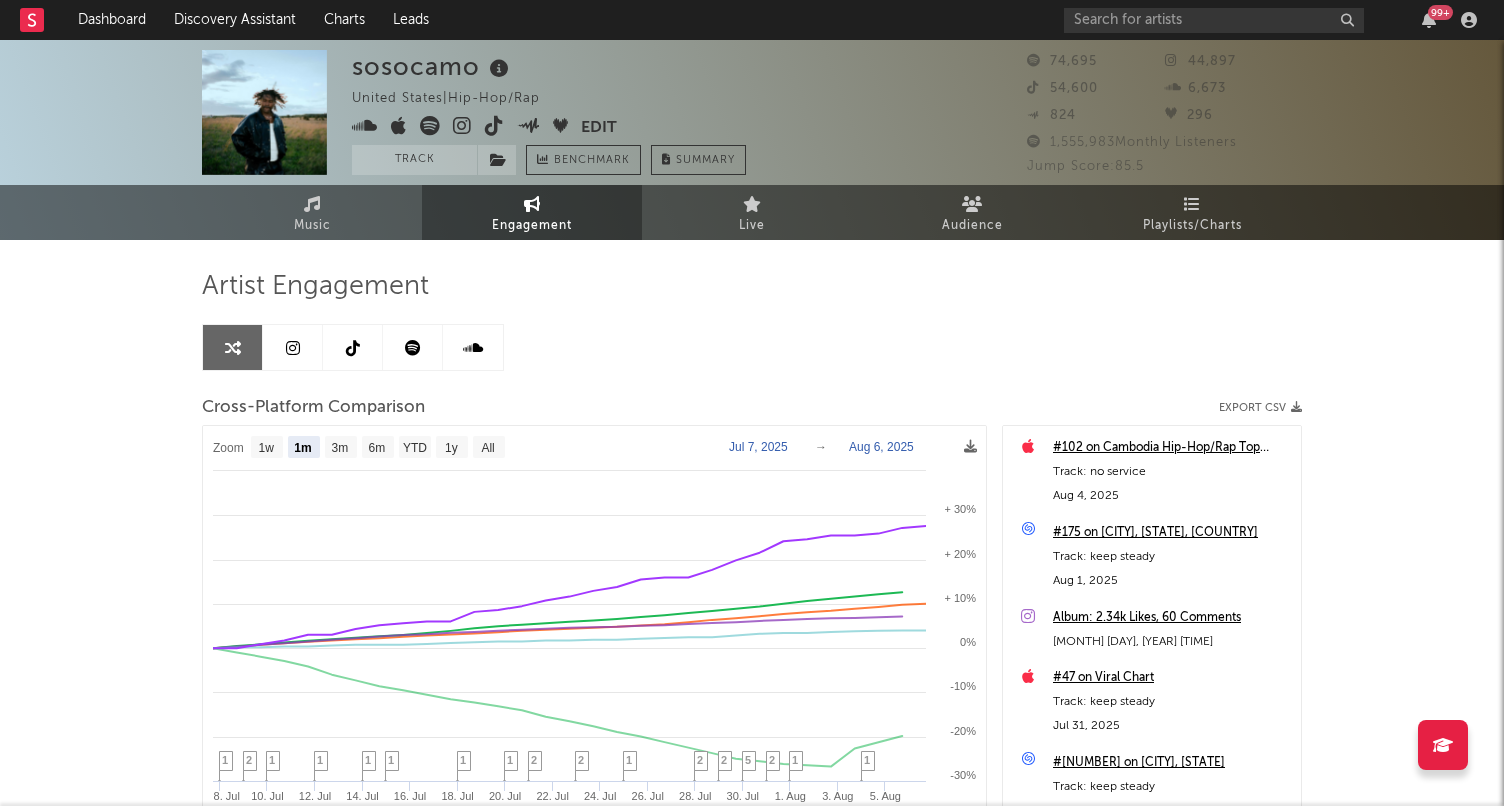 click at bounding box center [353, 347] 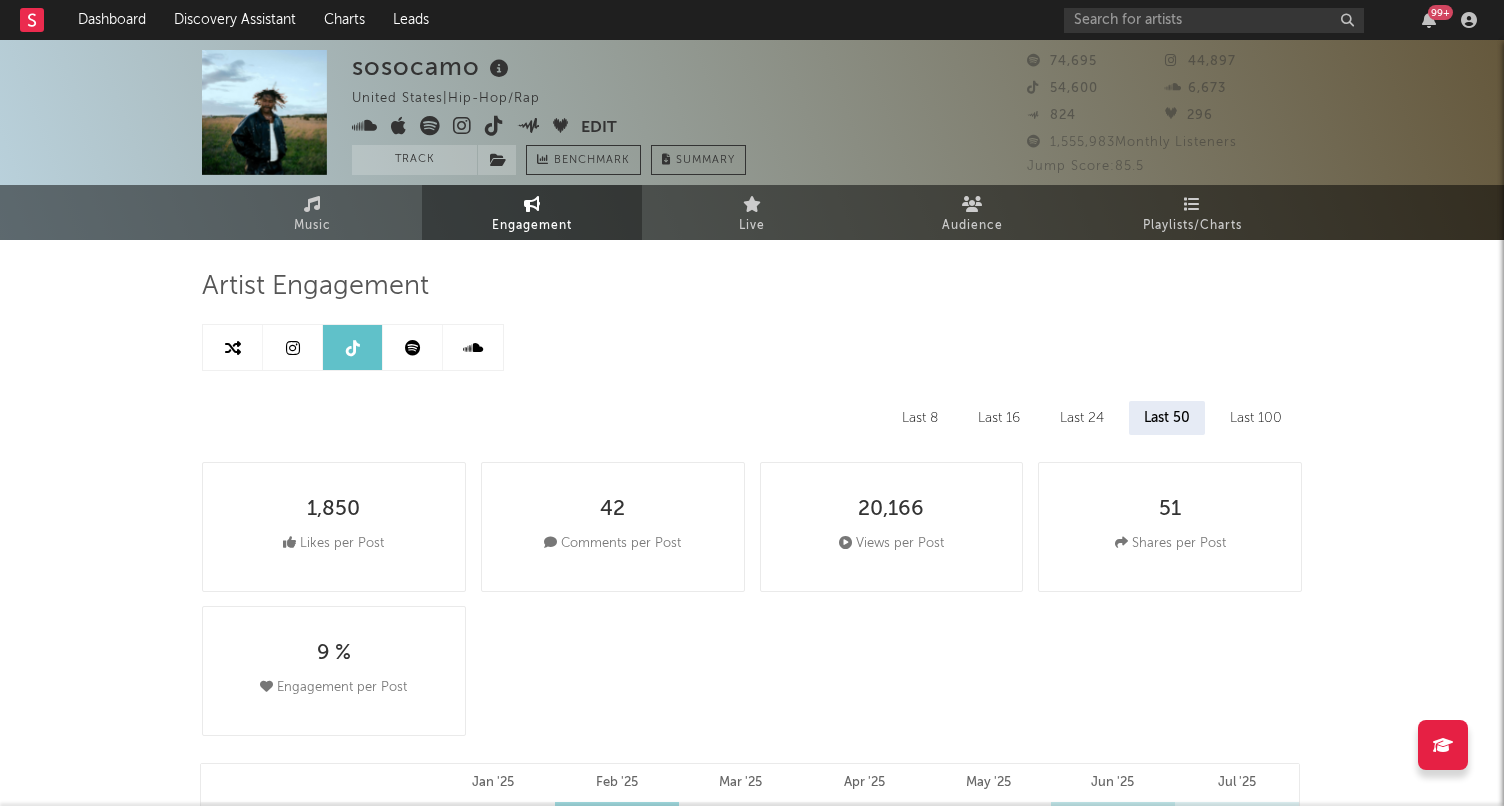 select on "6m" 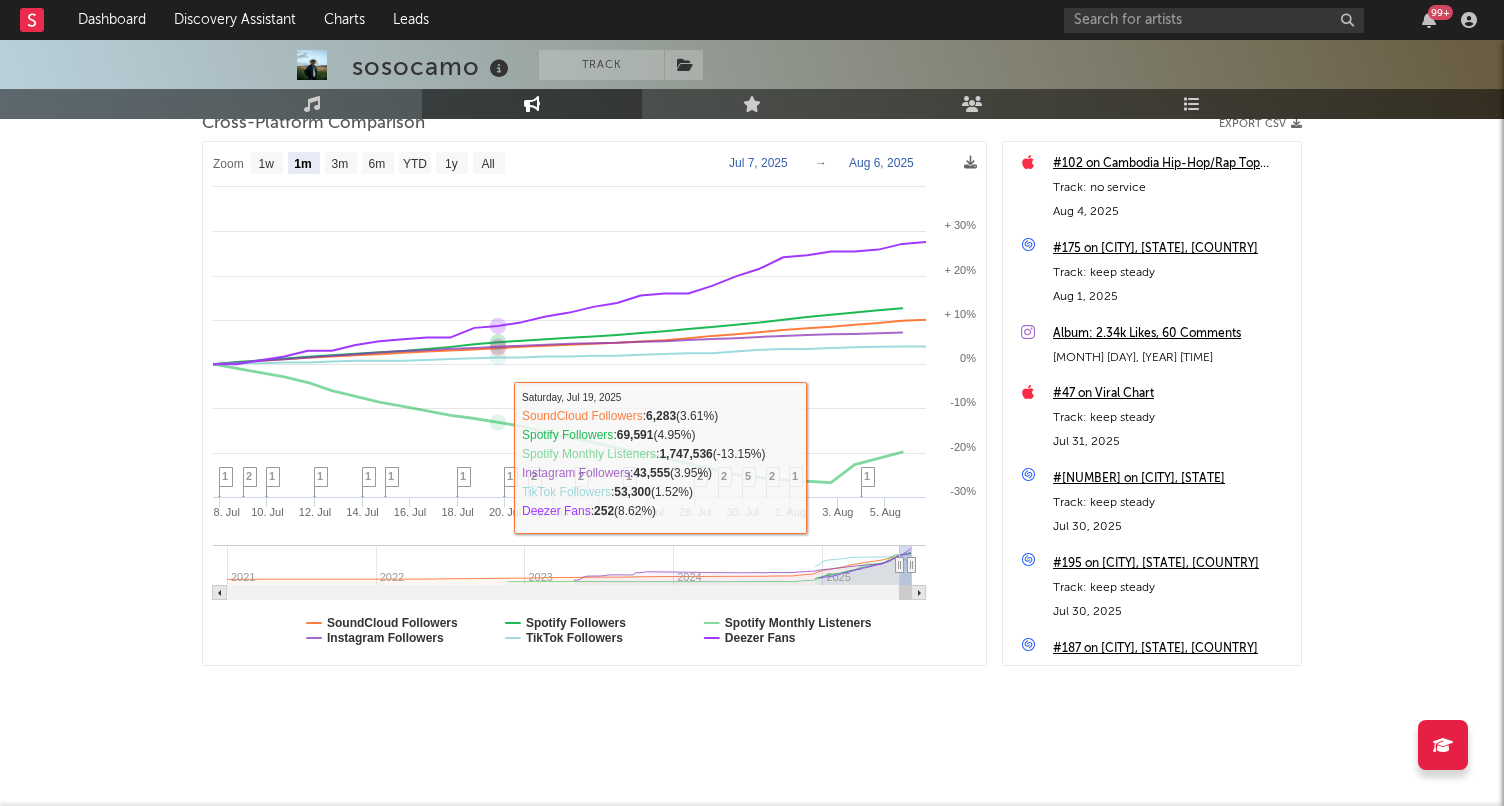 scroll, scrollTop: 284, scrollLeft: 0, axis: vertical 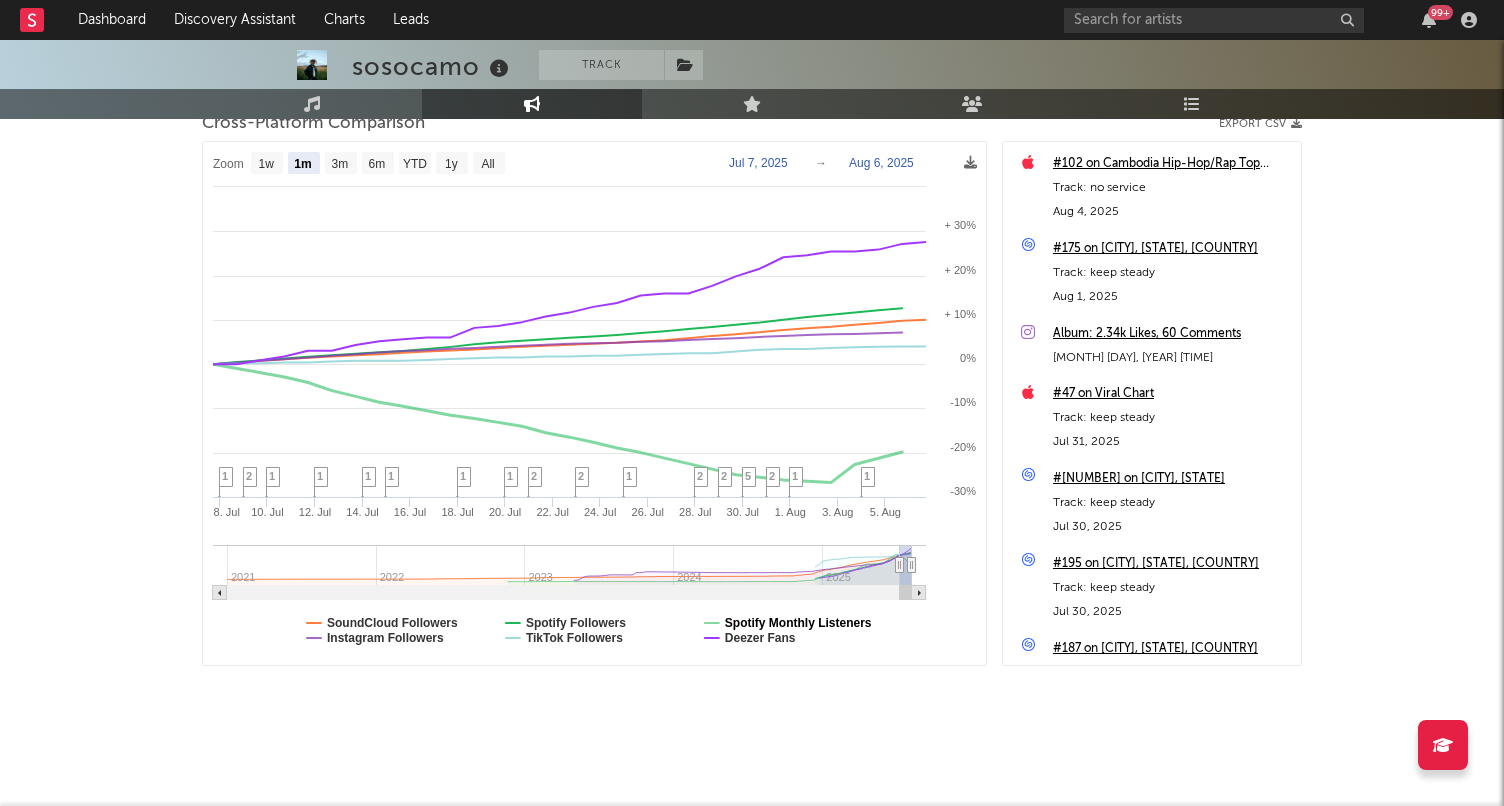 click on "Spotify Monthly Listeners" 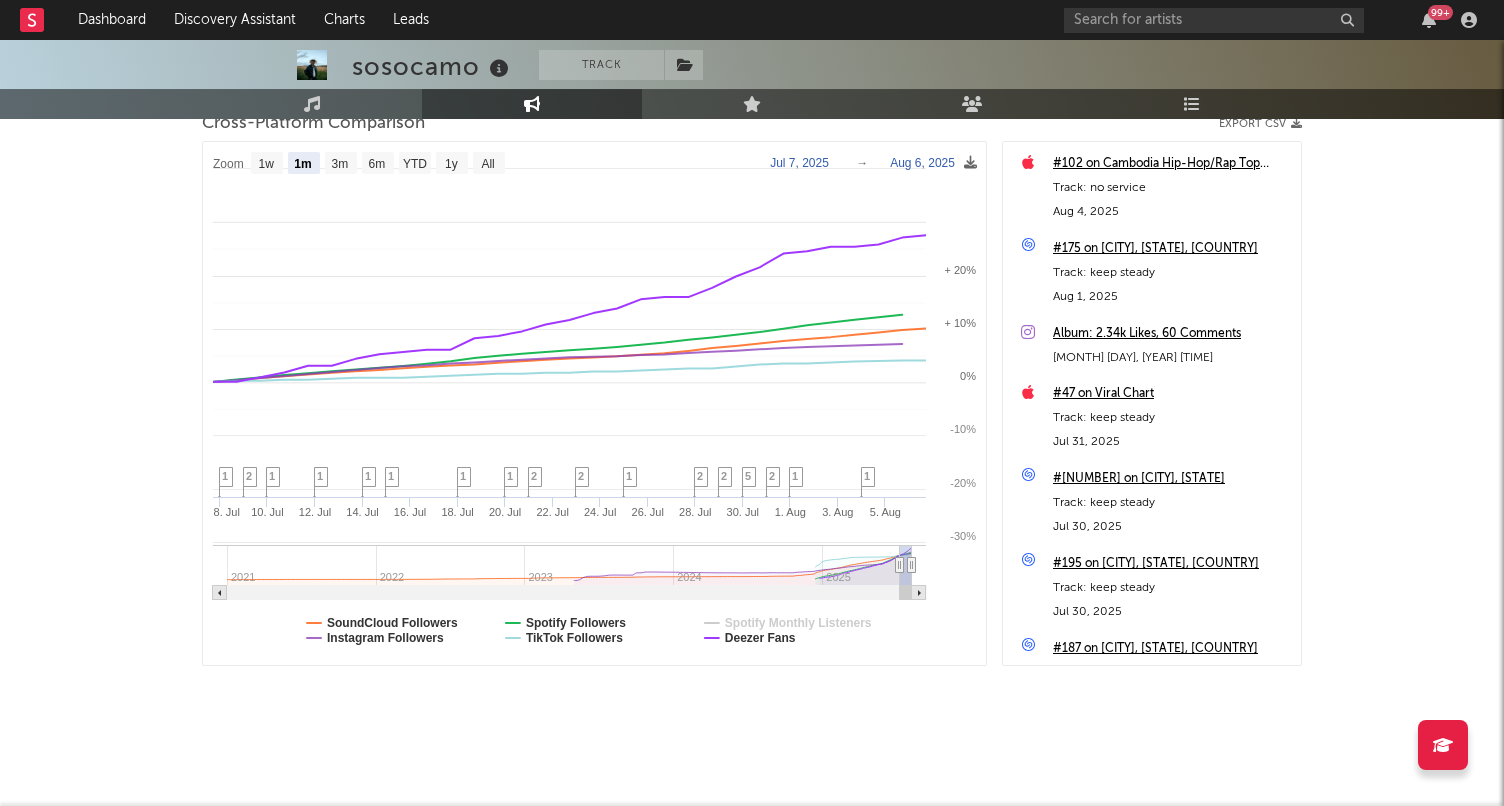 select on "1m" 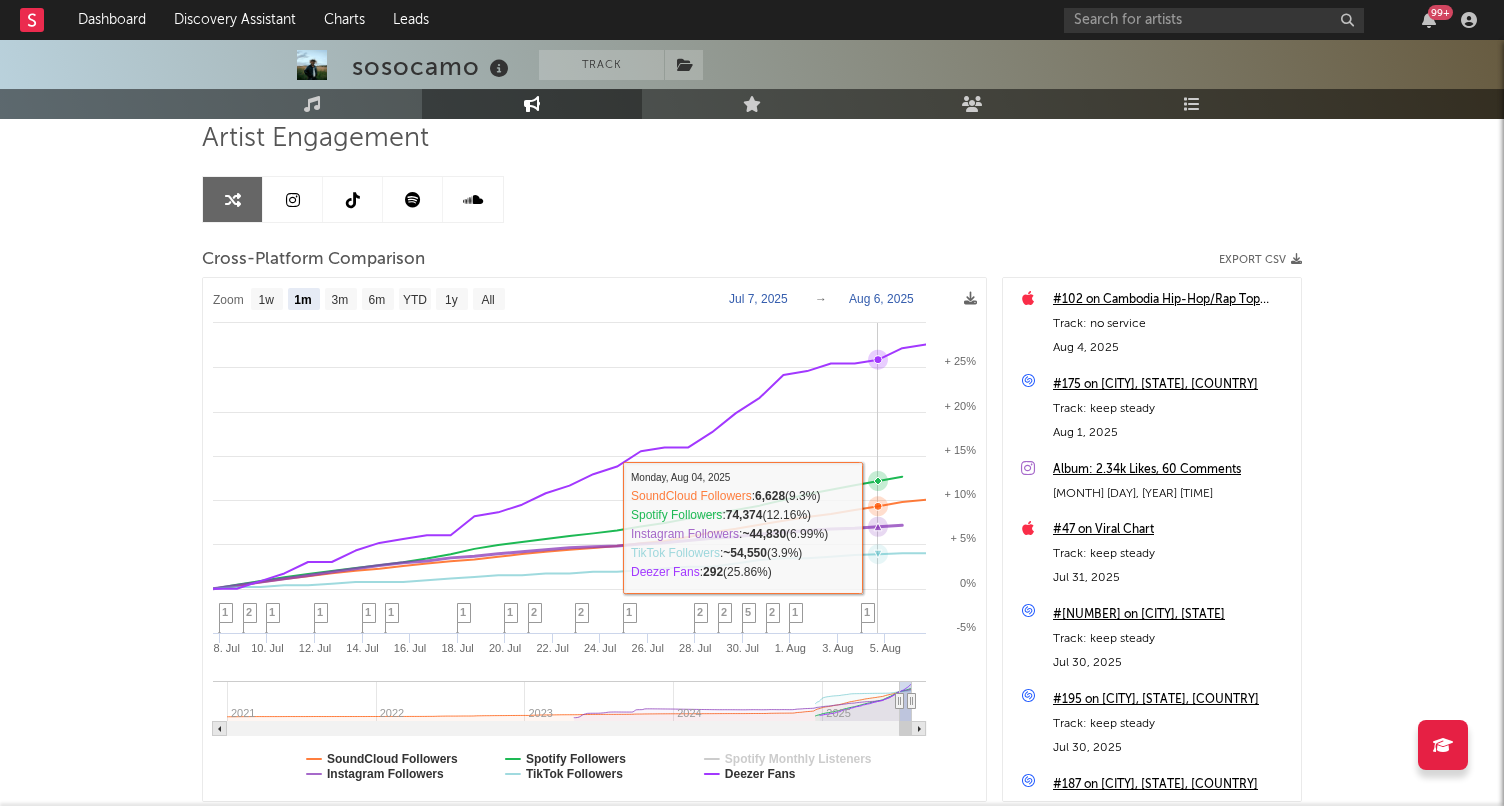 scroll, scrollTop: 27, scrollLeft: 0, axis: vertical 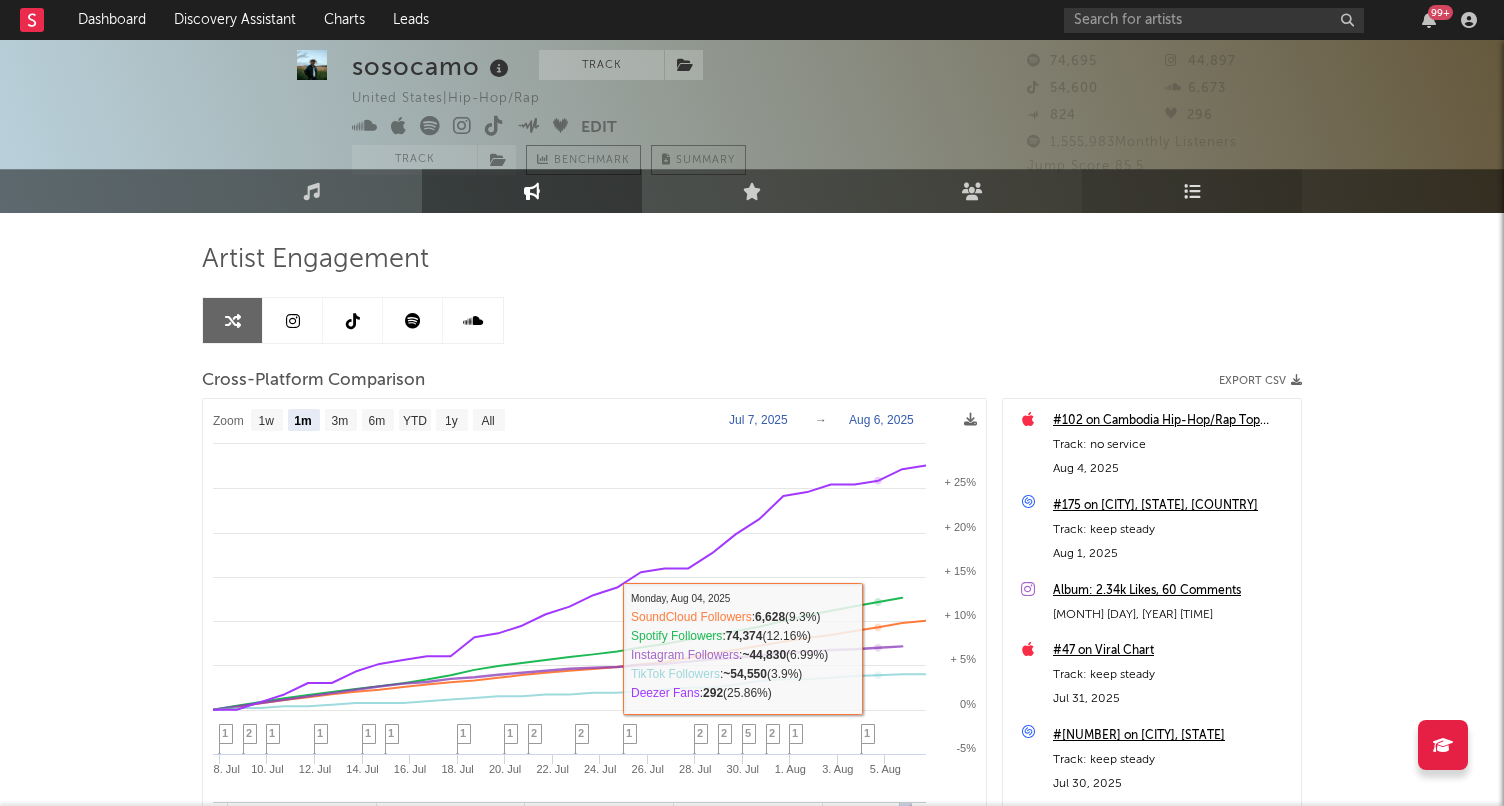 click on "Playlists/Charts" at bounding box center (1192, 191) 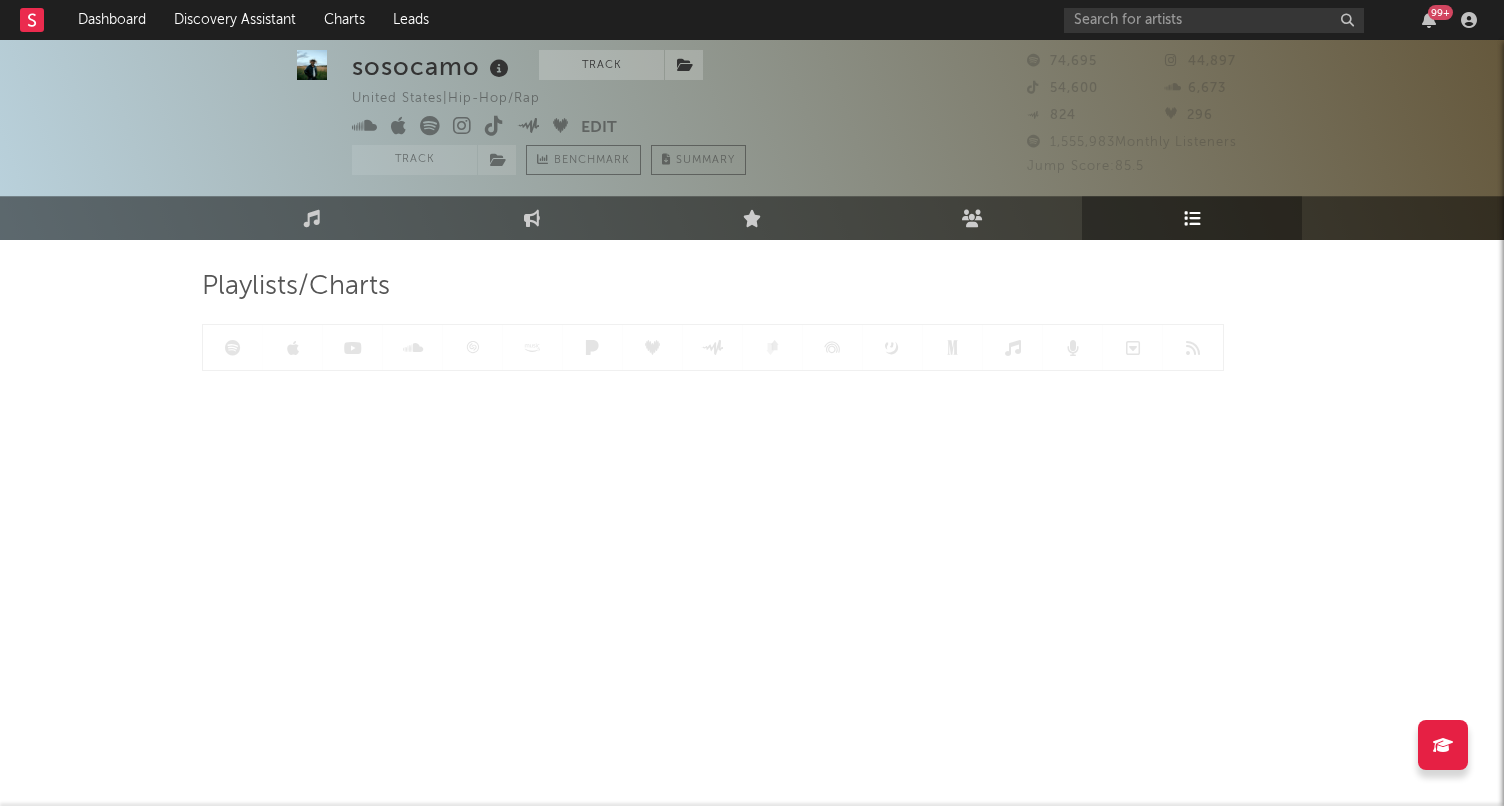 scroll, scrollTop: 0, scrollLeft: 0, axis: both 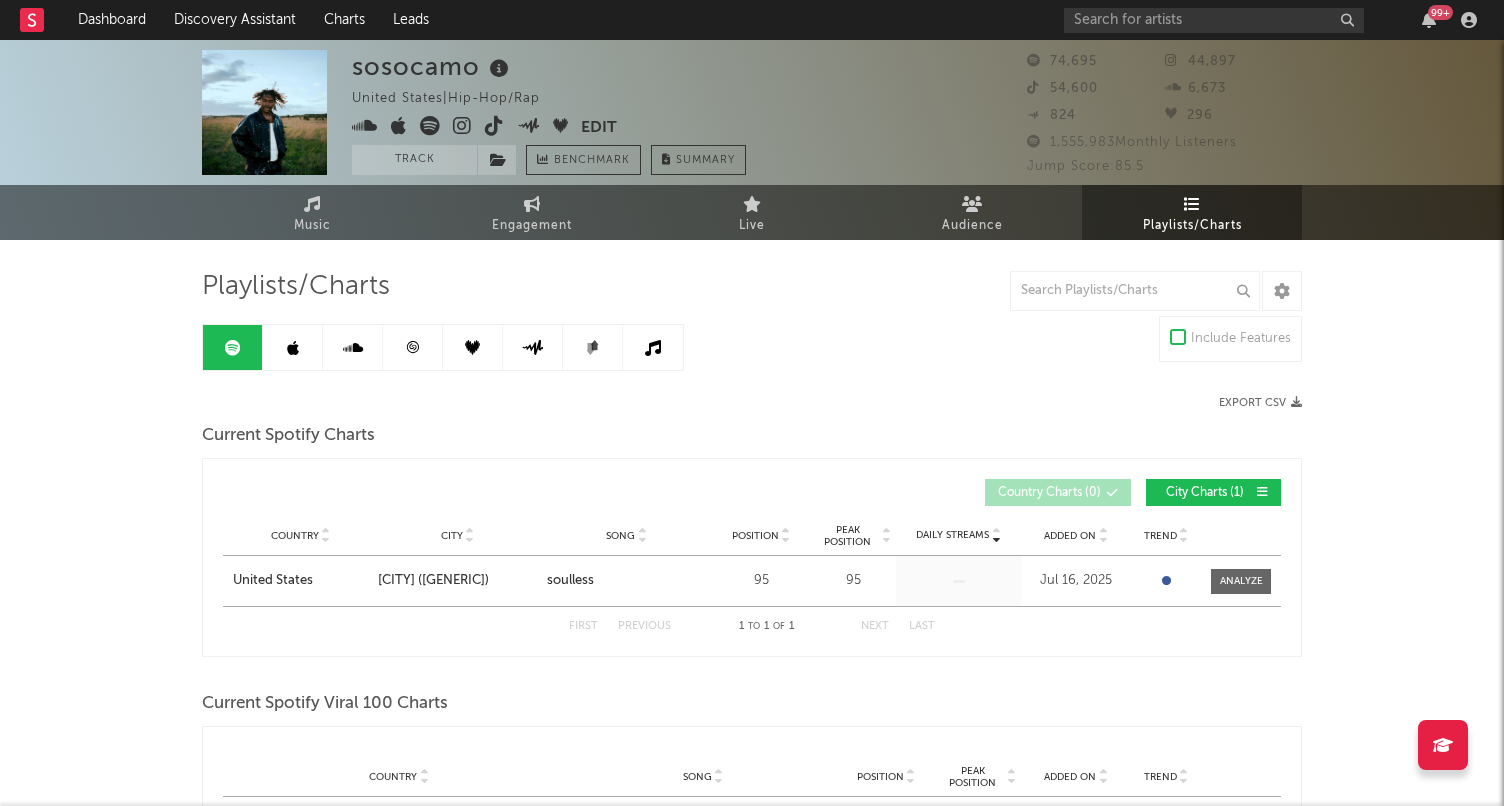 click 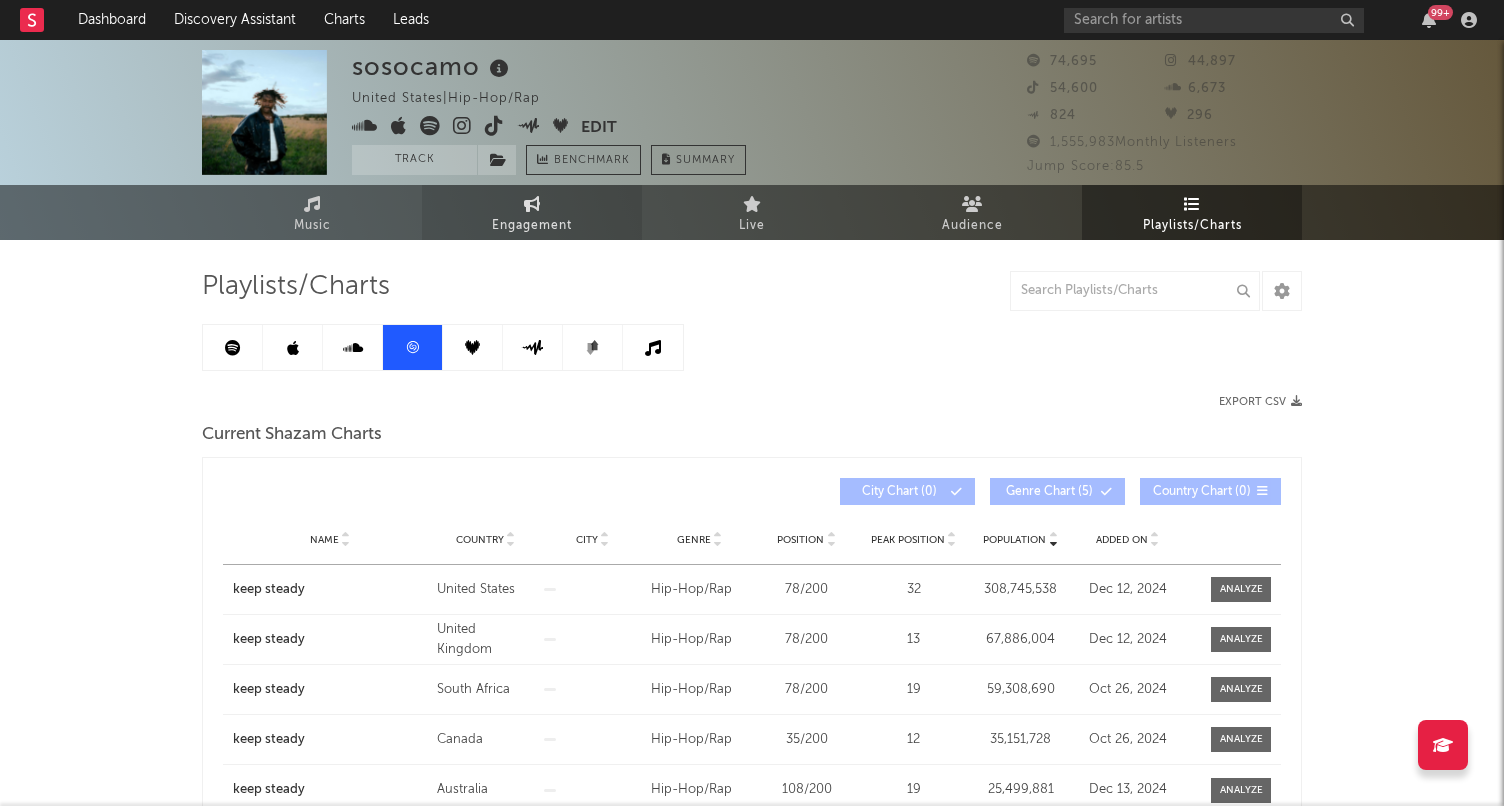 click on "Engagement" at bounding box center (532, 226) 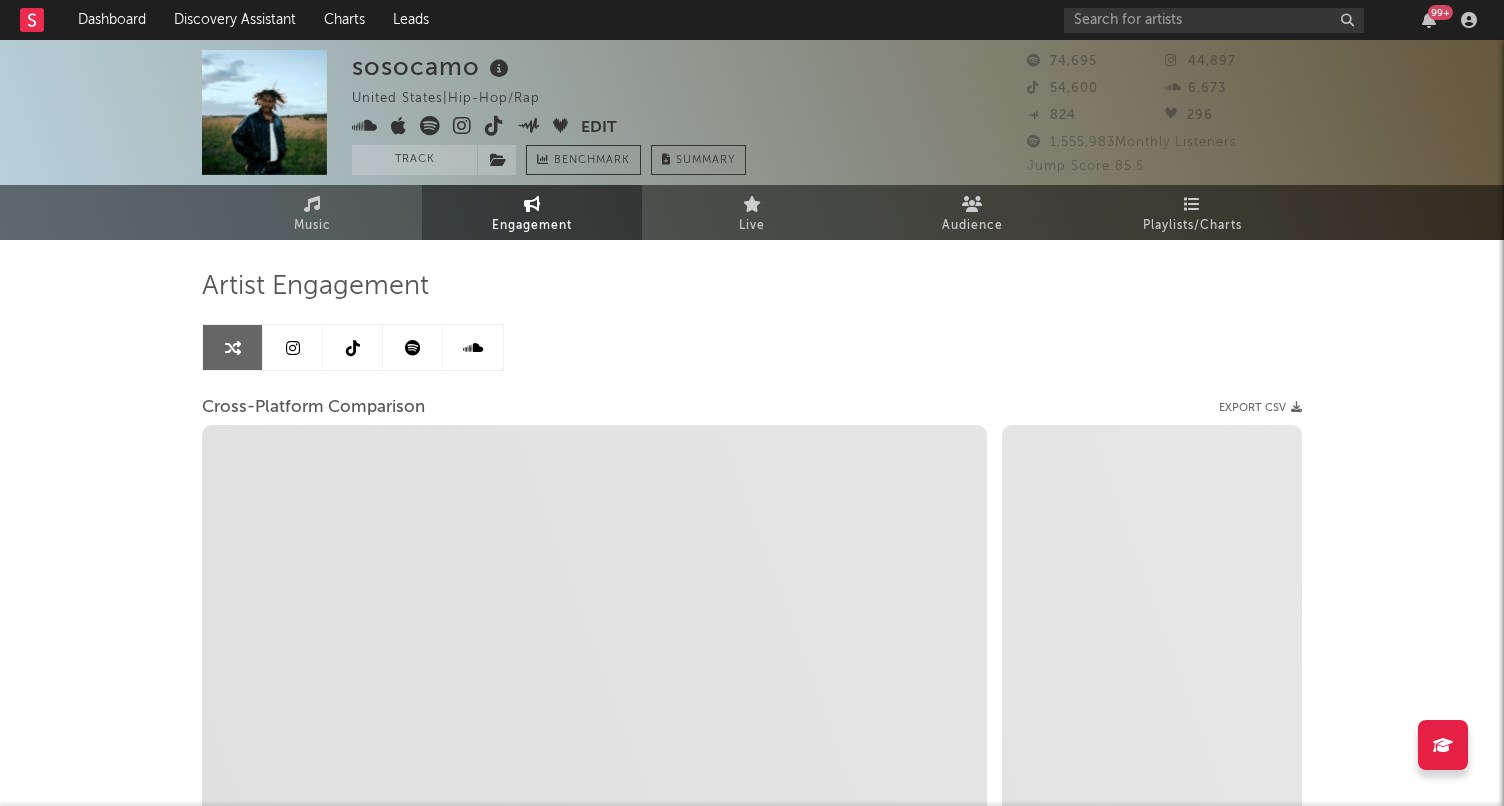 select on "1w" 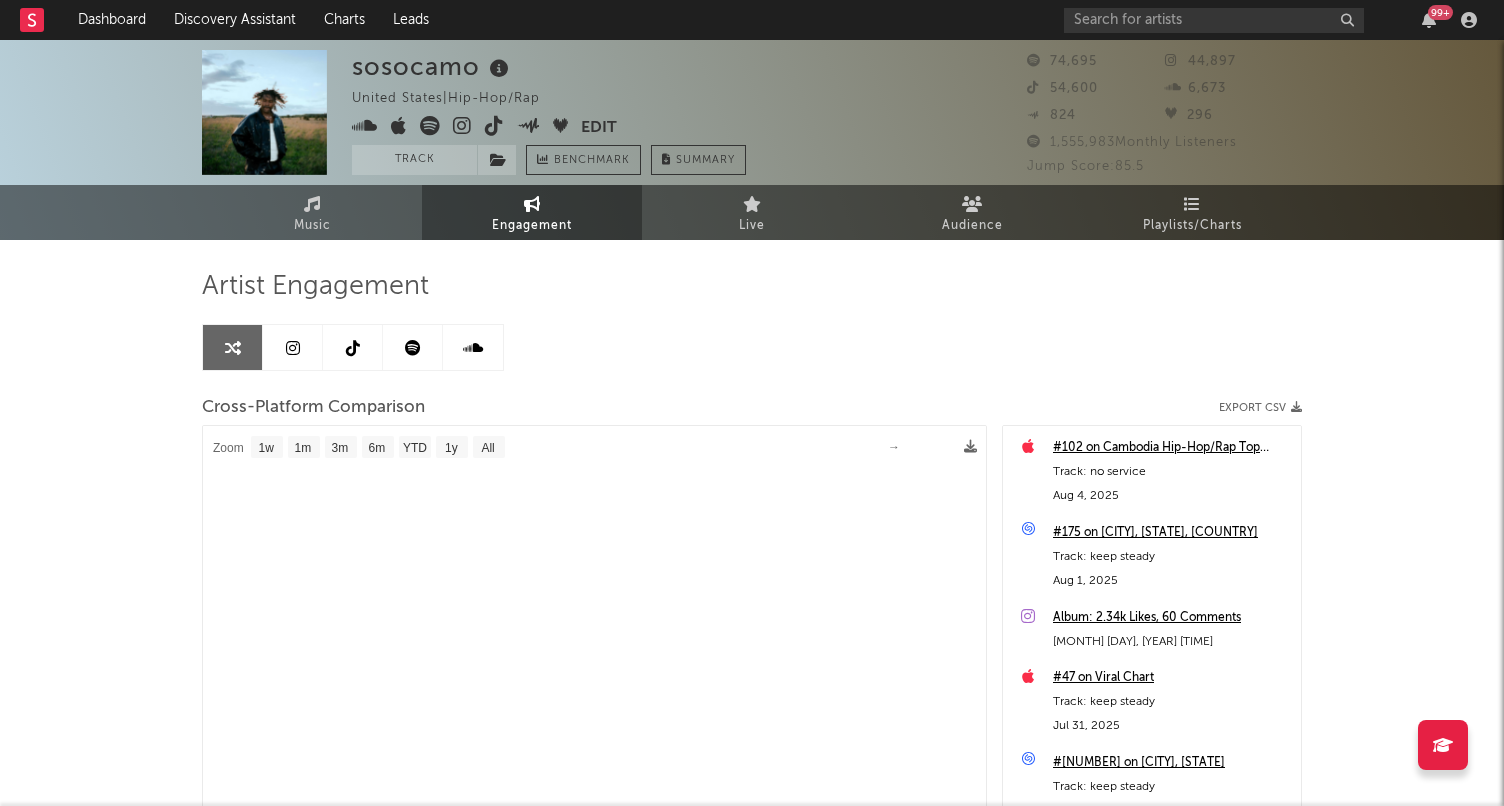 select on "1m" 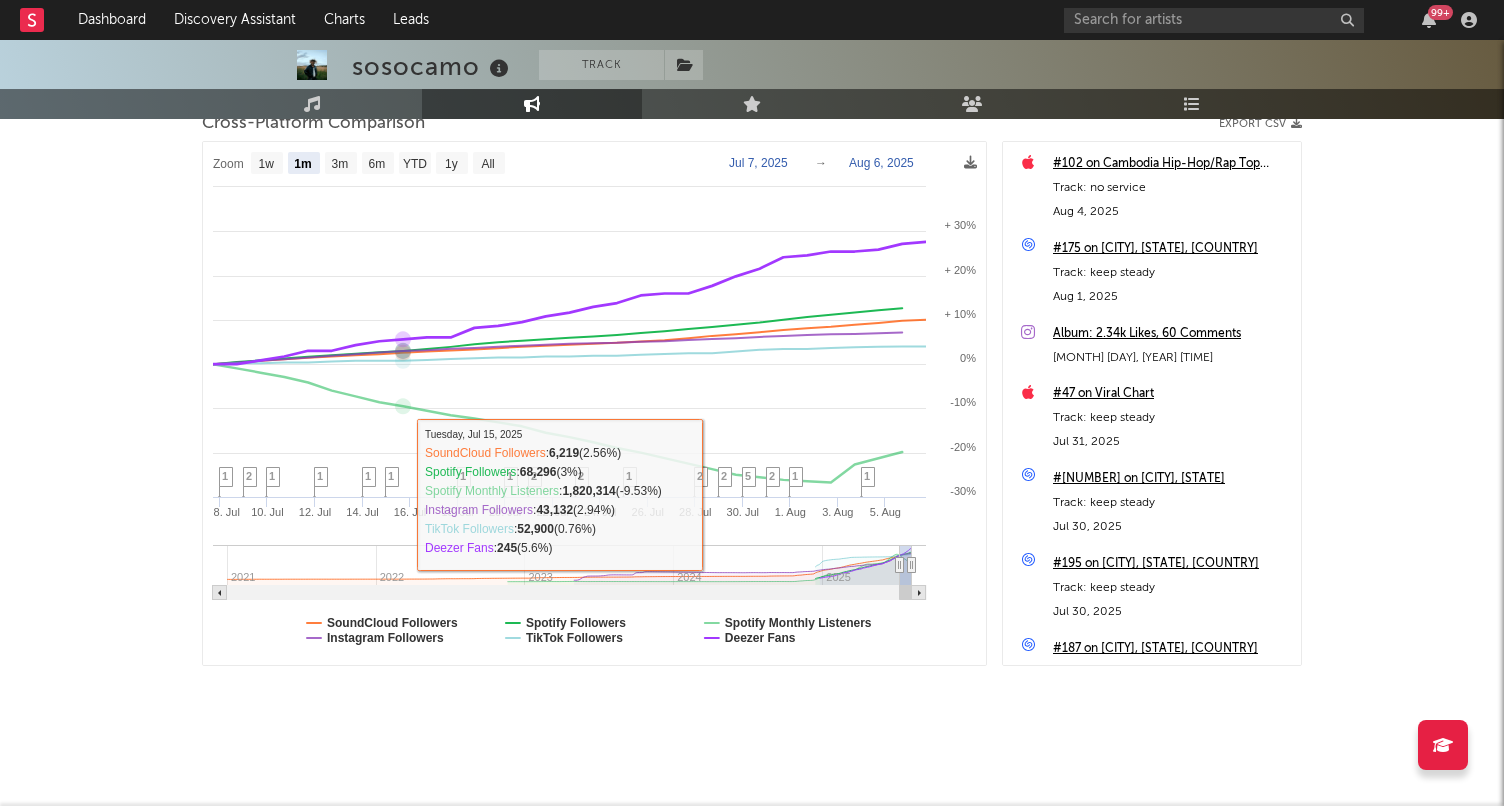 scroll, scrollTop: 284, scrollLeft: 0, axis: vertical 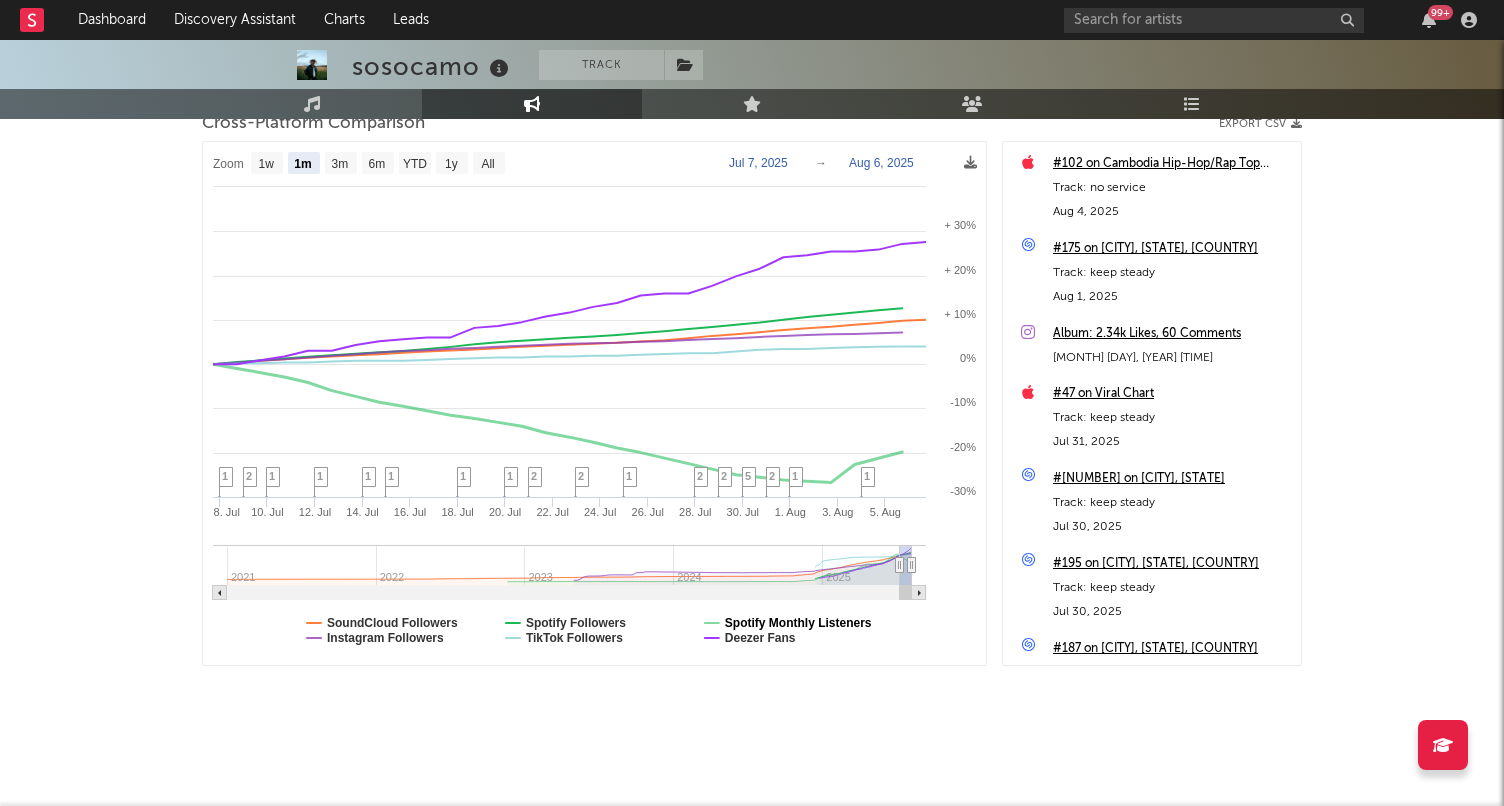 click on "Spotify Monthly Listeners" 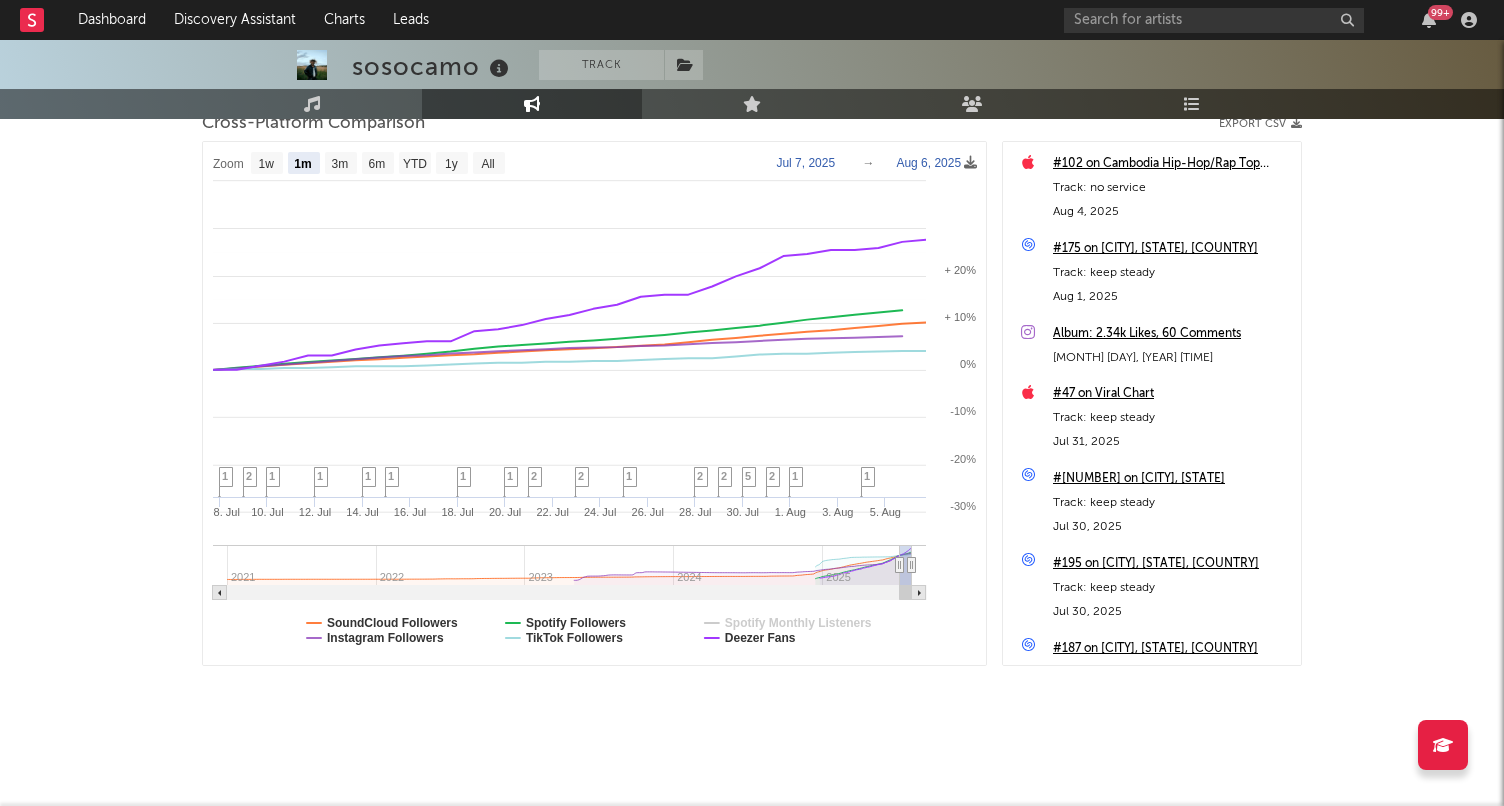 select on "1m" 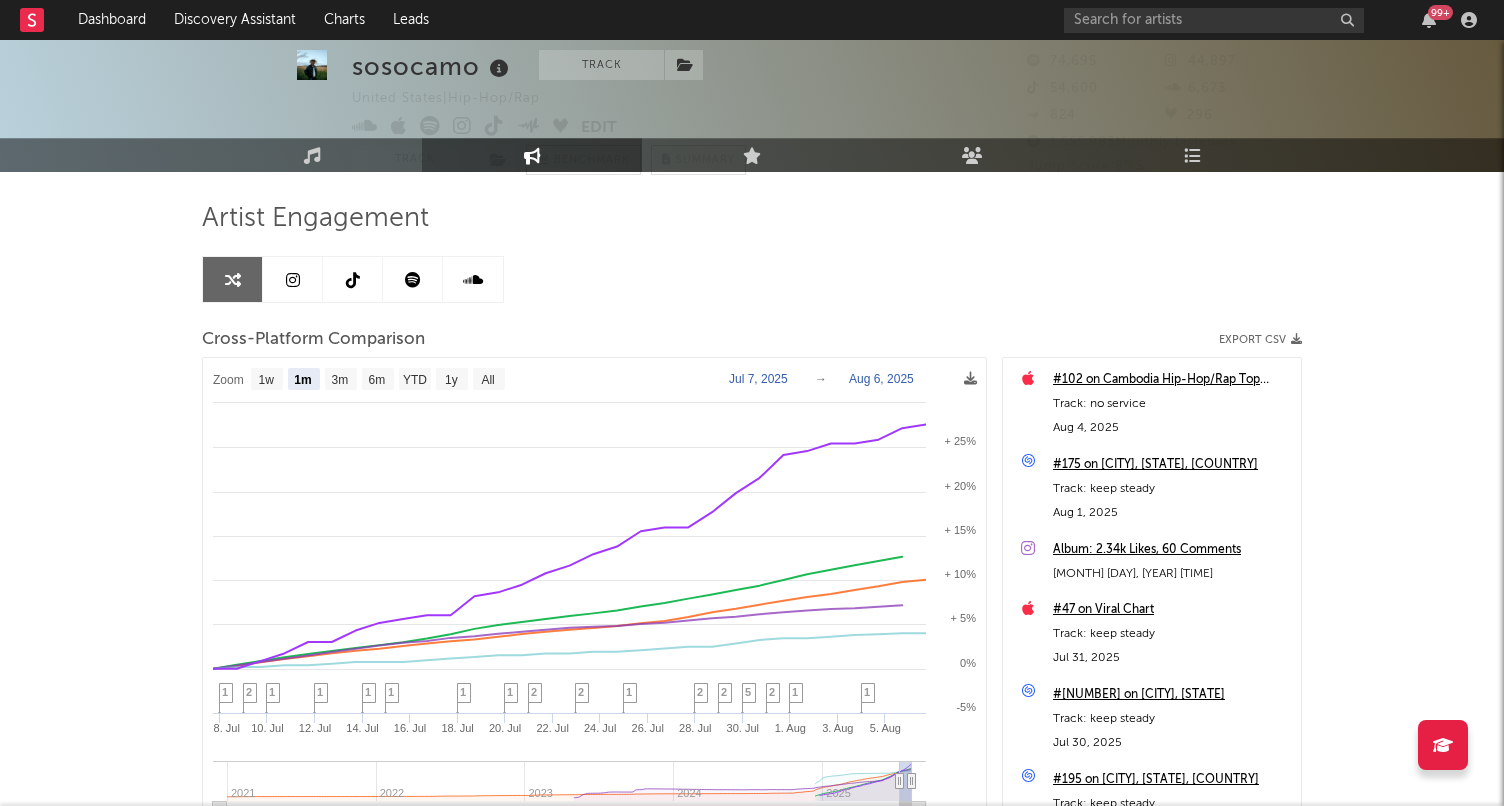 scroll, scrollTop: 19, scrollLeft: 0, axis: vertical 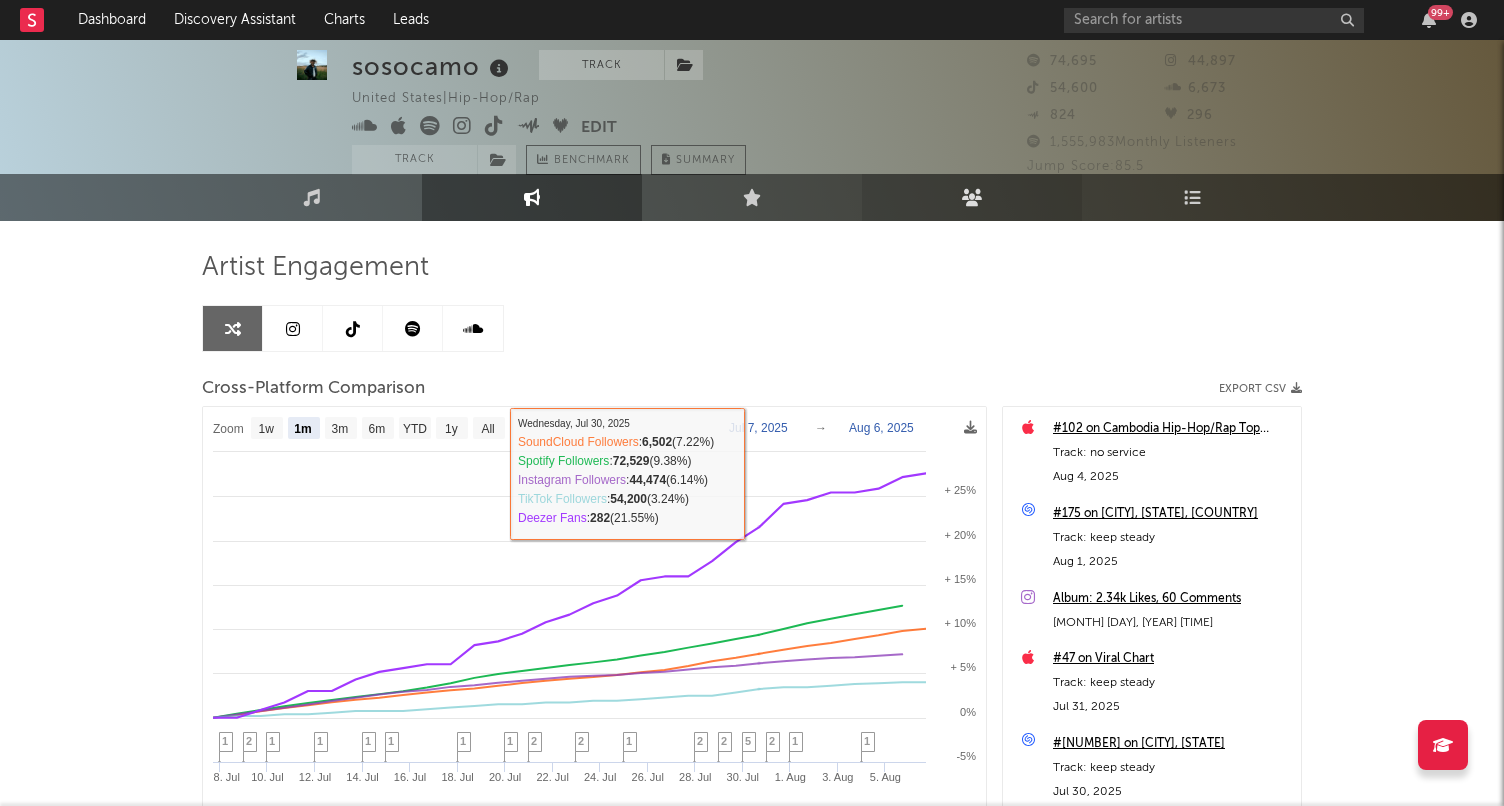 click on "Audience" at bounding box center (972, 197) 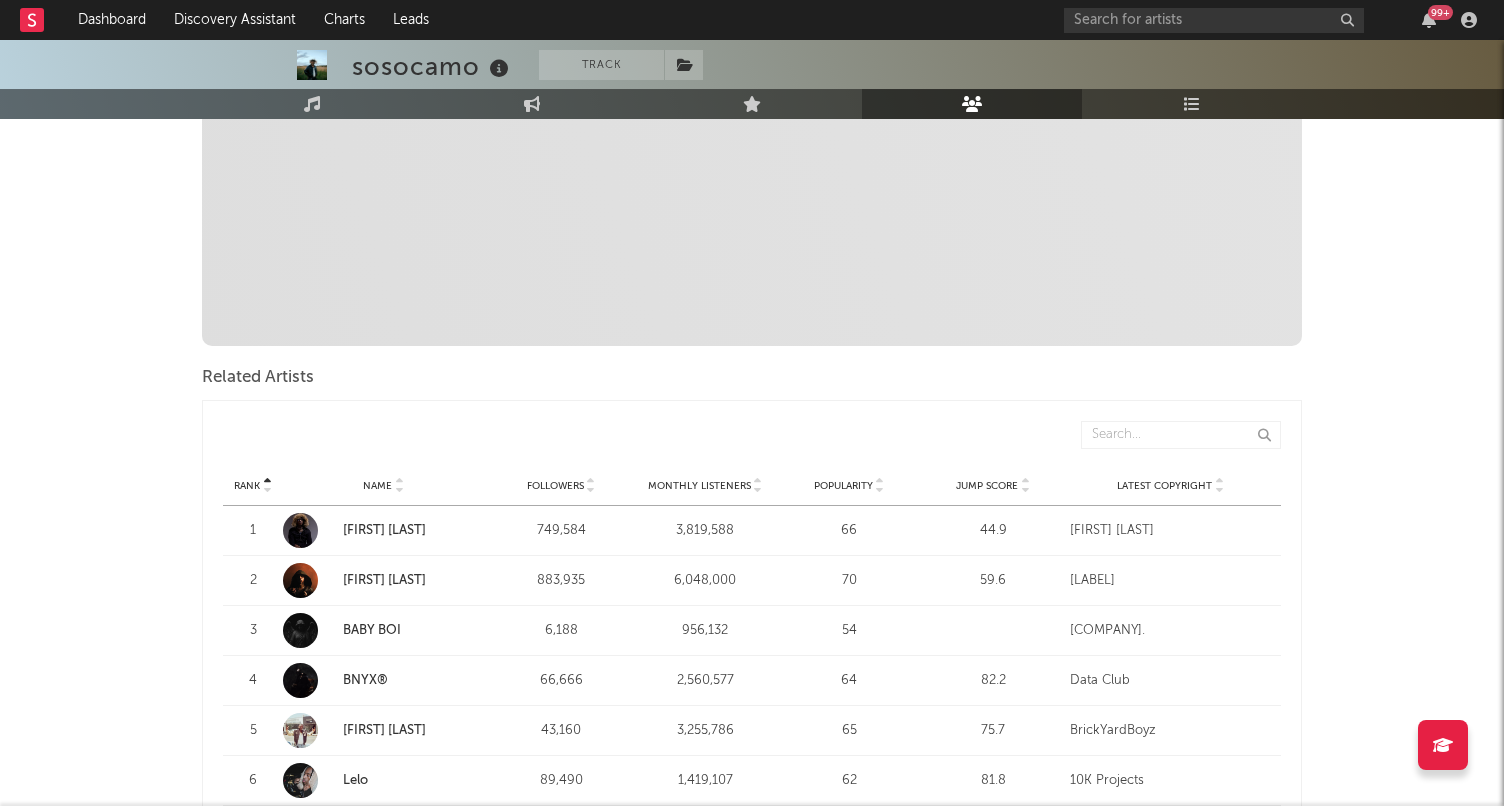 scroll, scrollTop: 459, scrollLeft: 0, axis: vertical 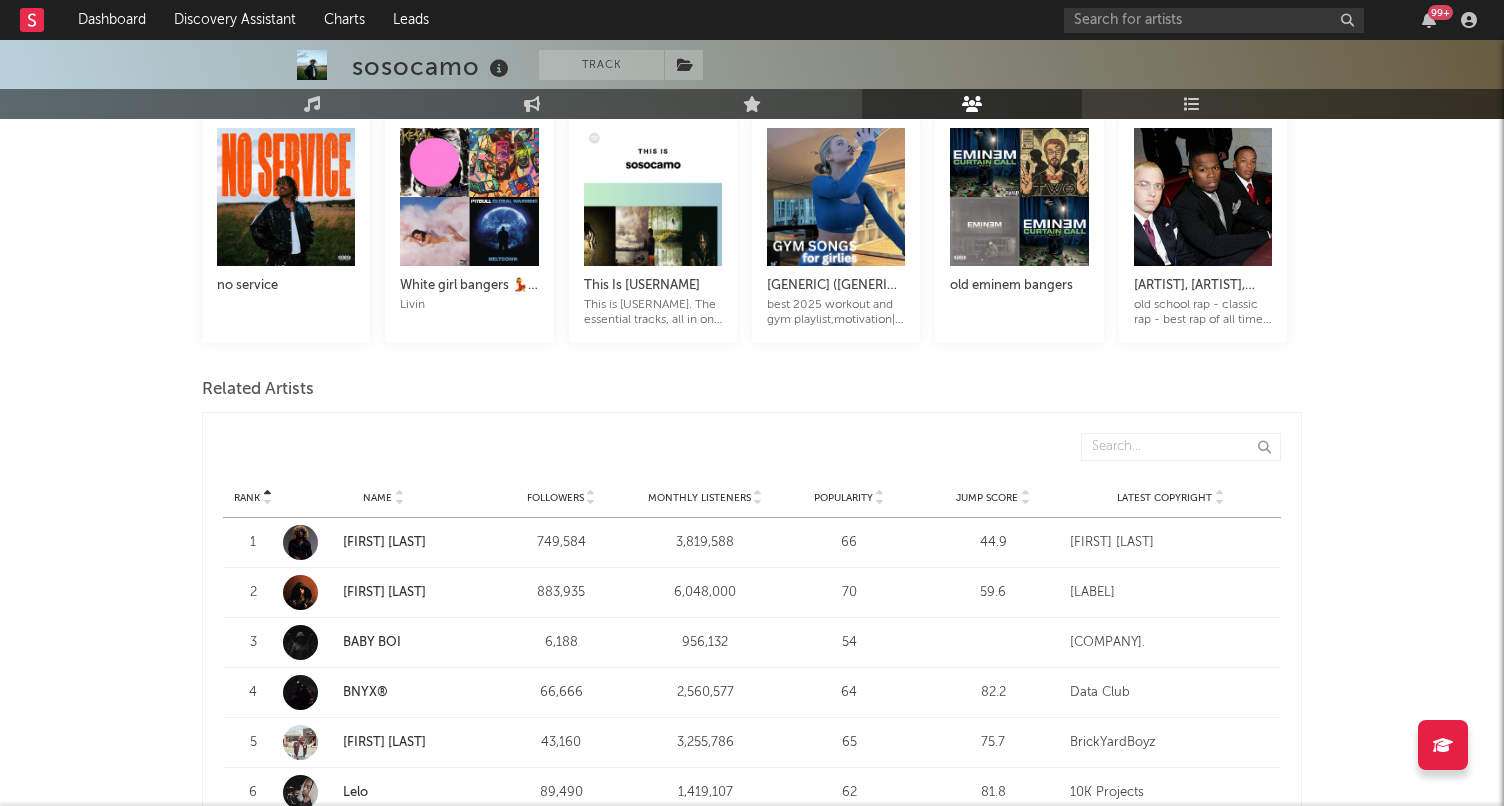 click on "Jump Score" at bounding box center (987, 498) 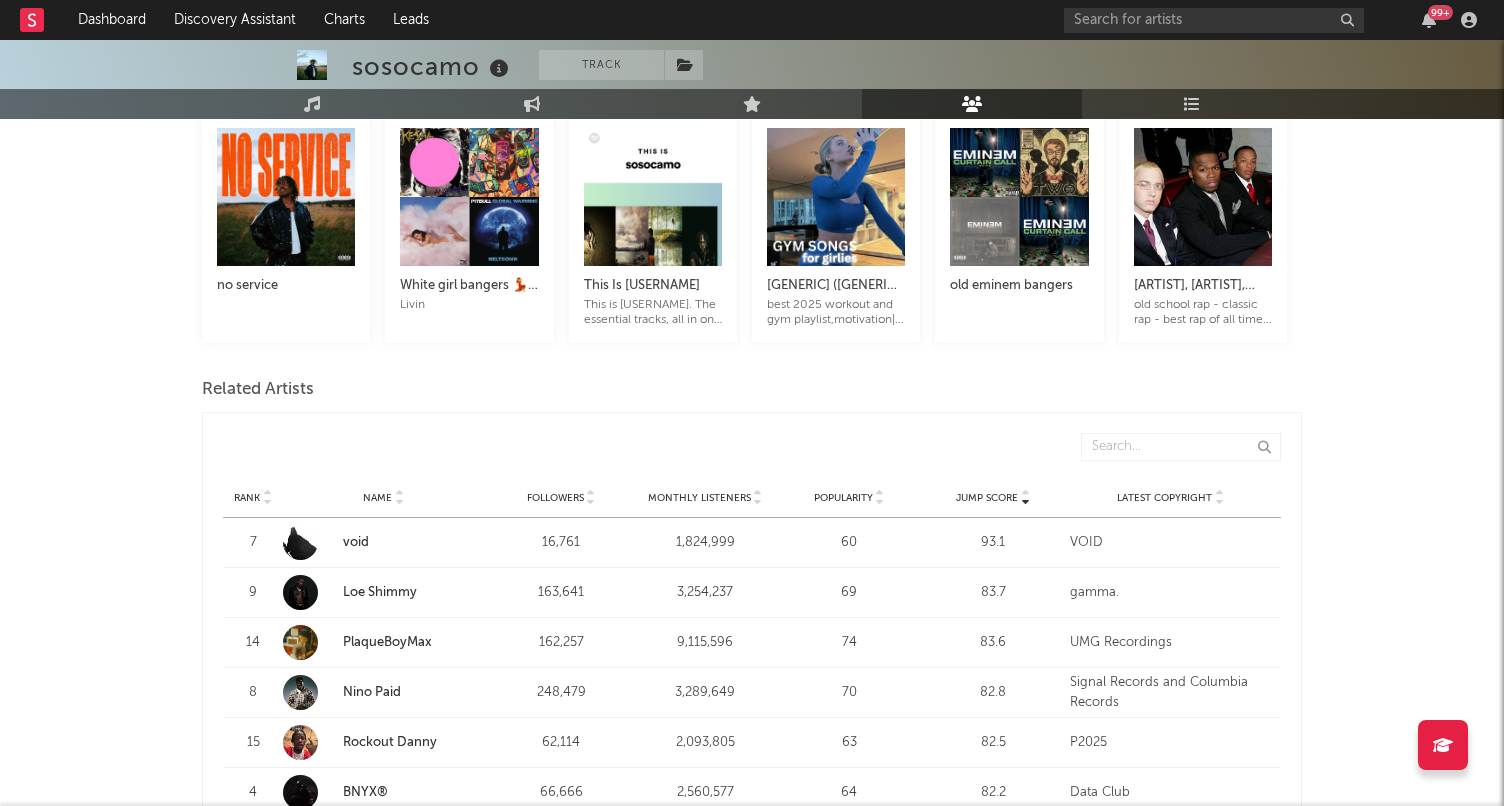 click on "Monthly Listeners" at bounding box center (699, 498) 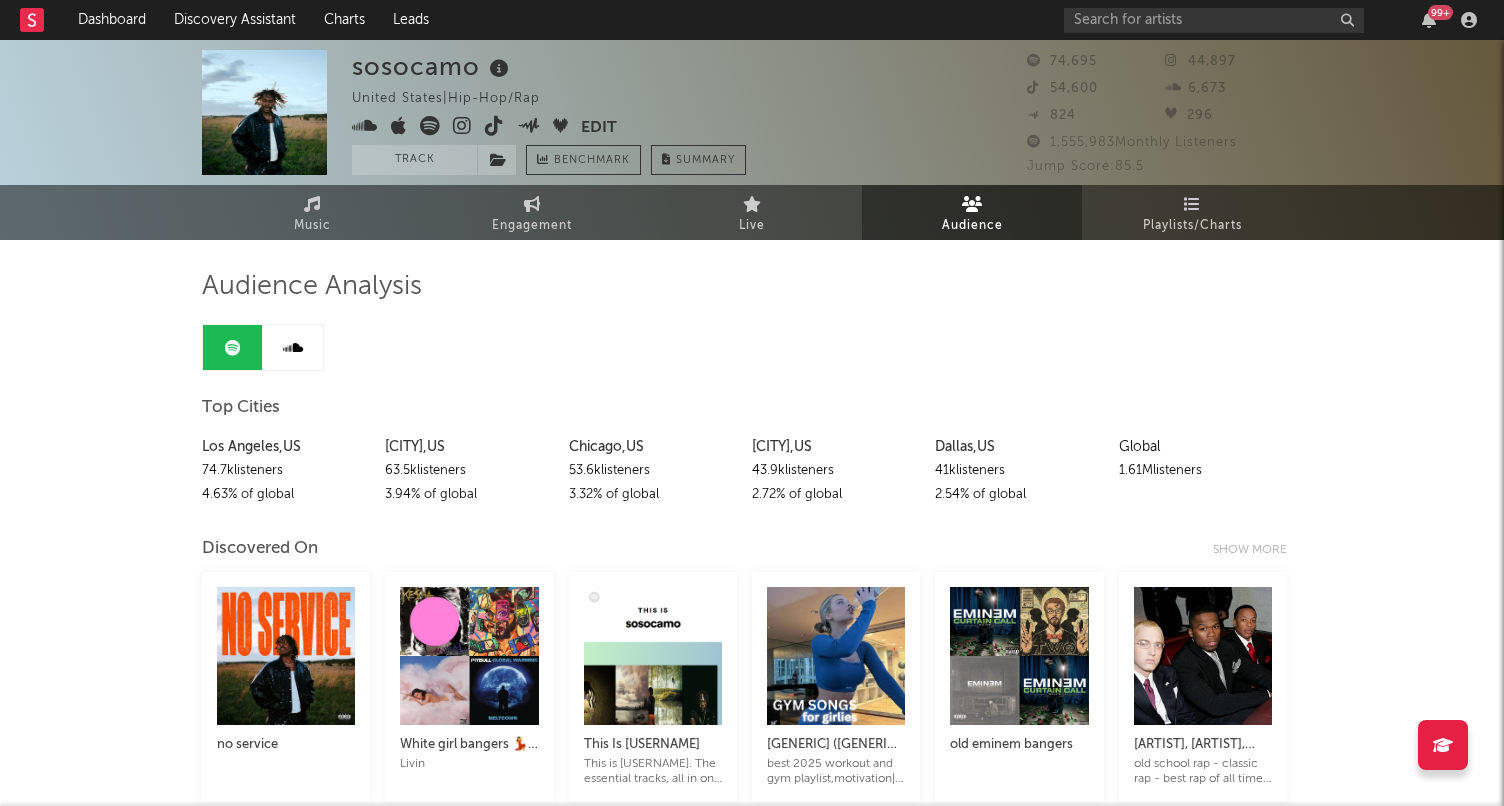 scroll, scrollTop: 0, scrollLeft: 0, axis: both 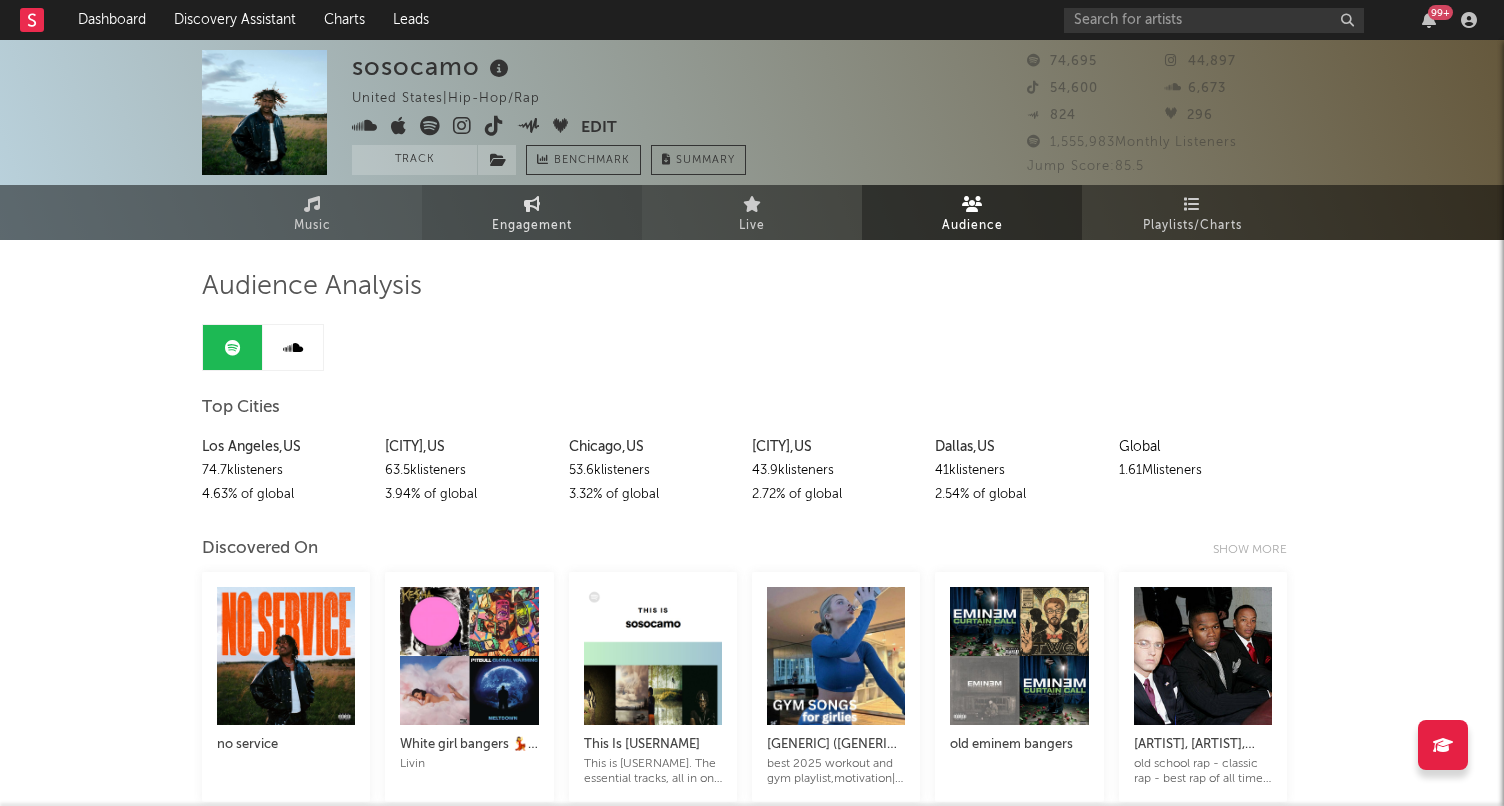 click on "Engagement" at bounding box center (532, 226) 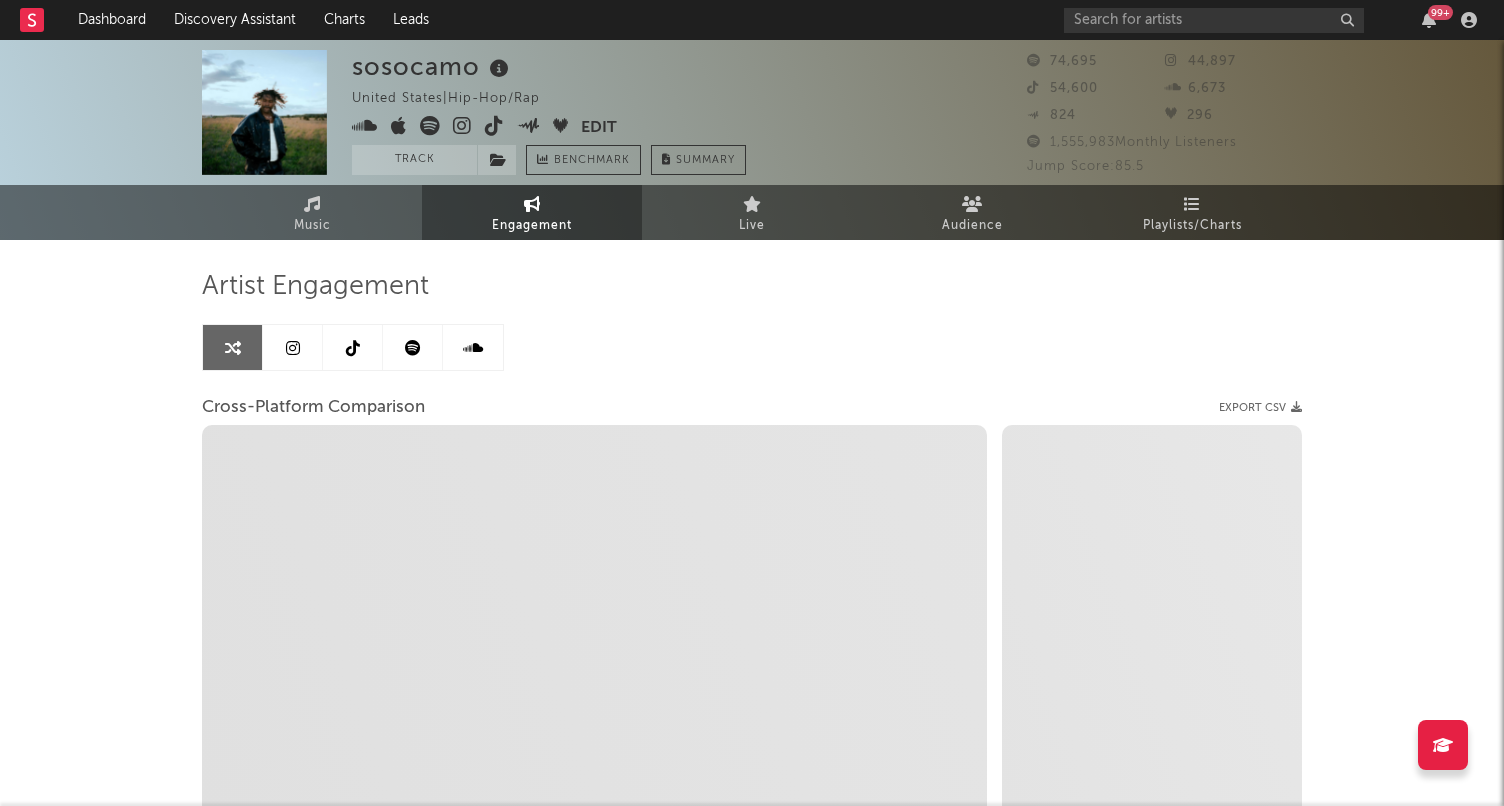 select on "1m" 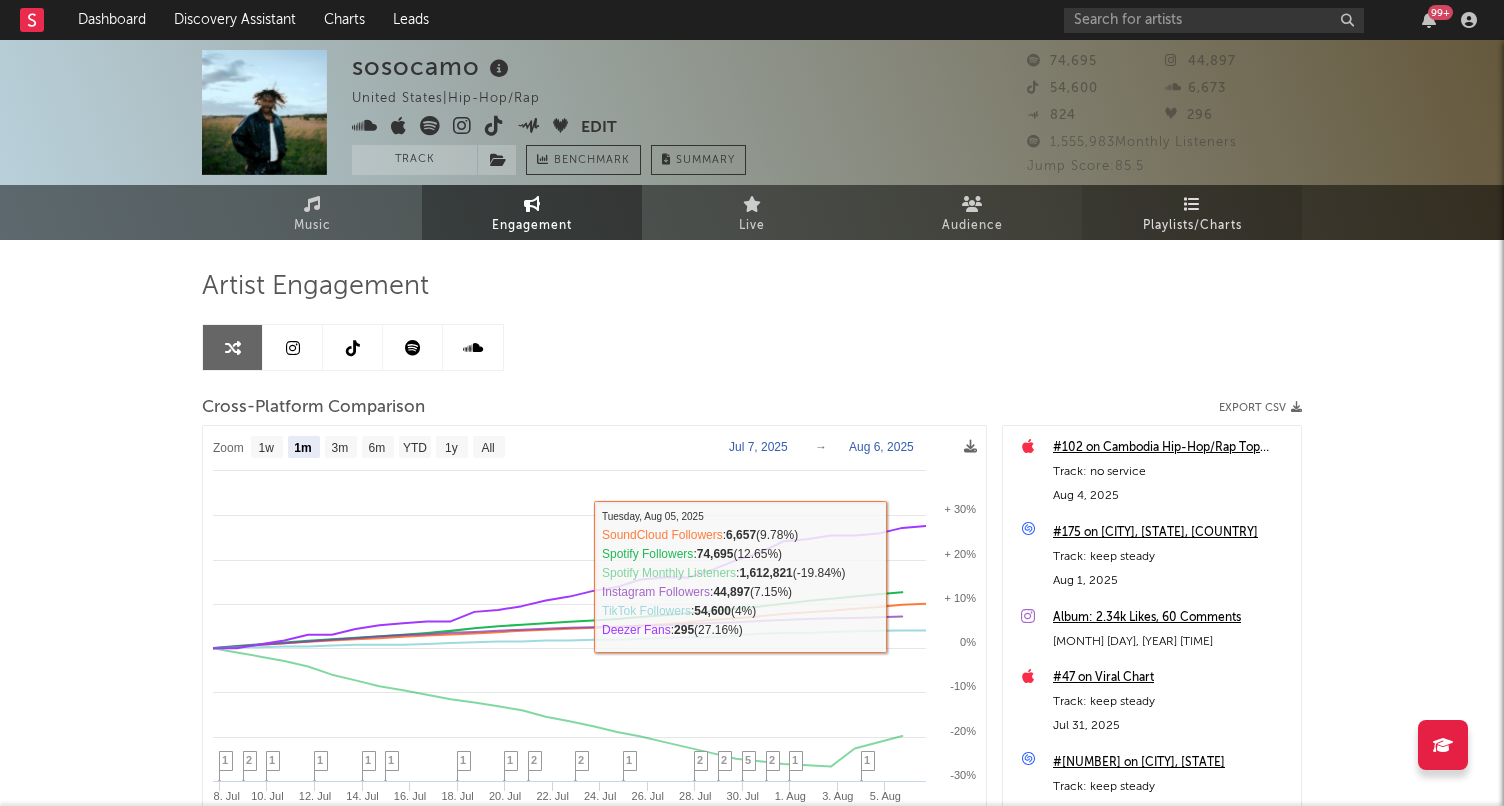 click on "Playlists/Charts" at bounding box center (1192, 226) 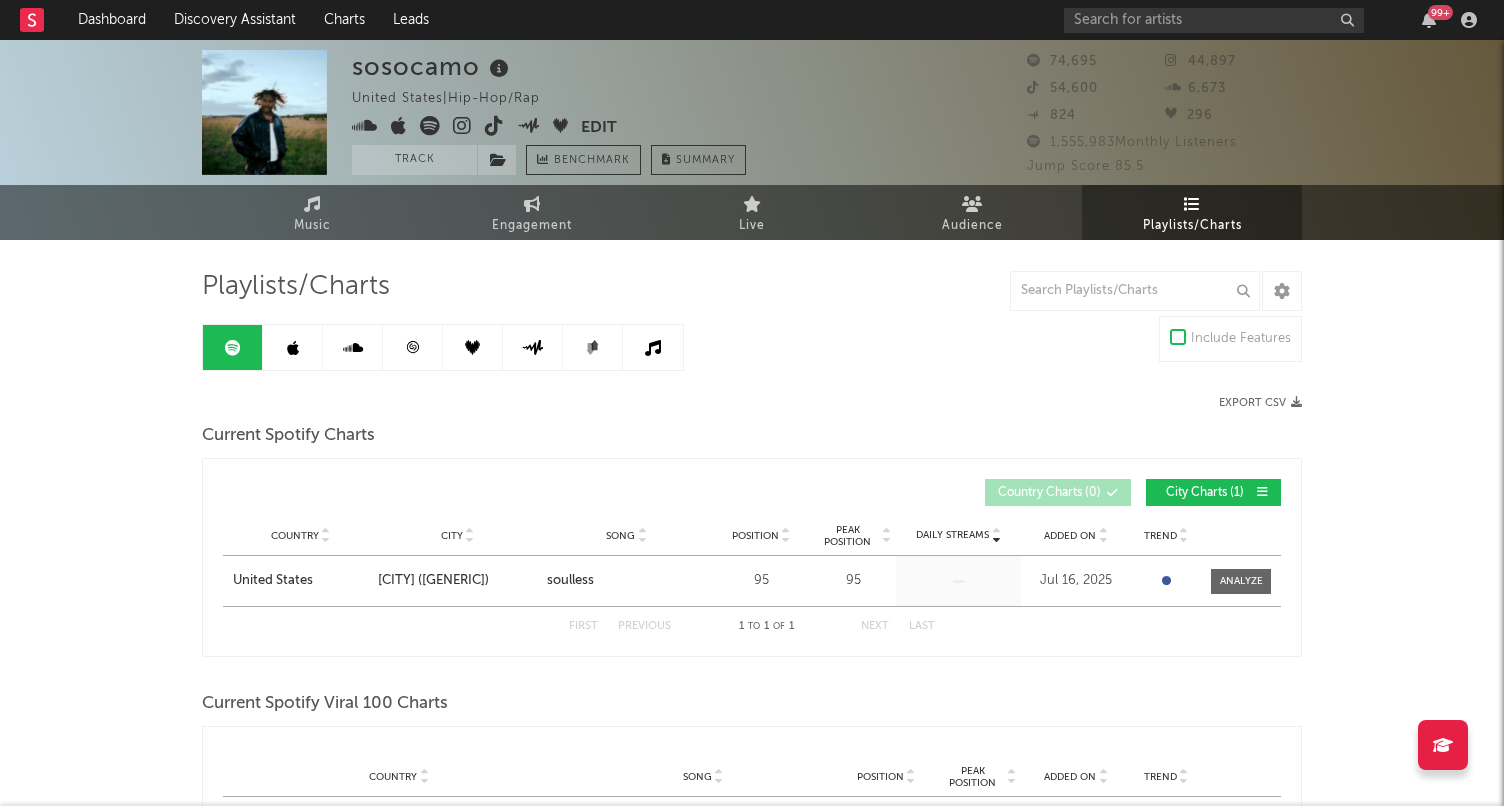 click at bounding box center (413, 347) 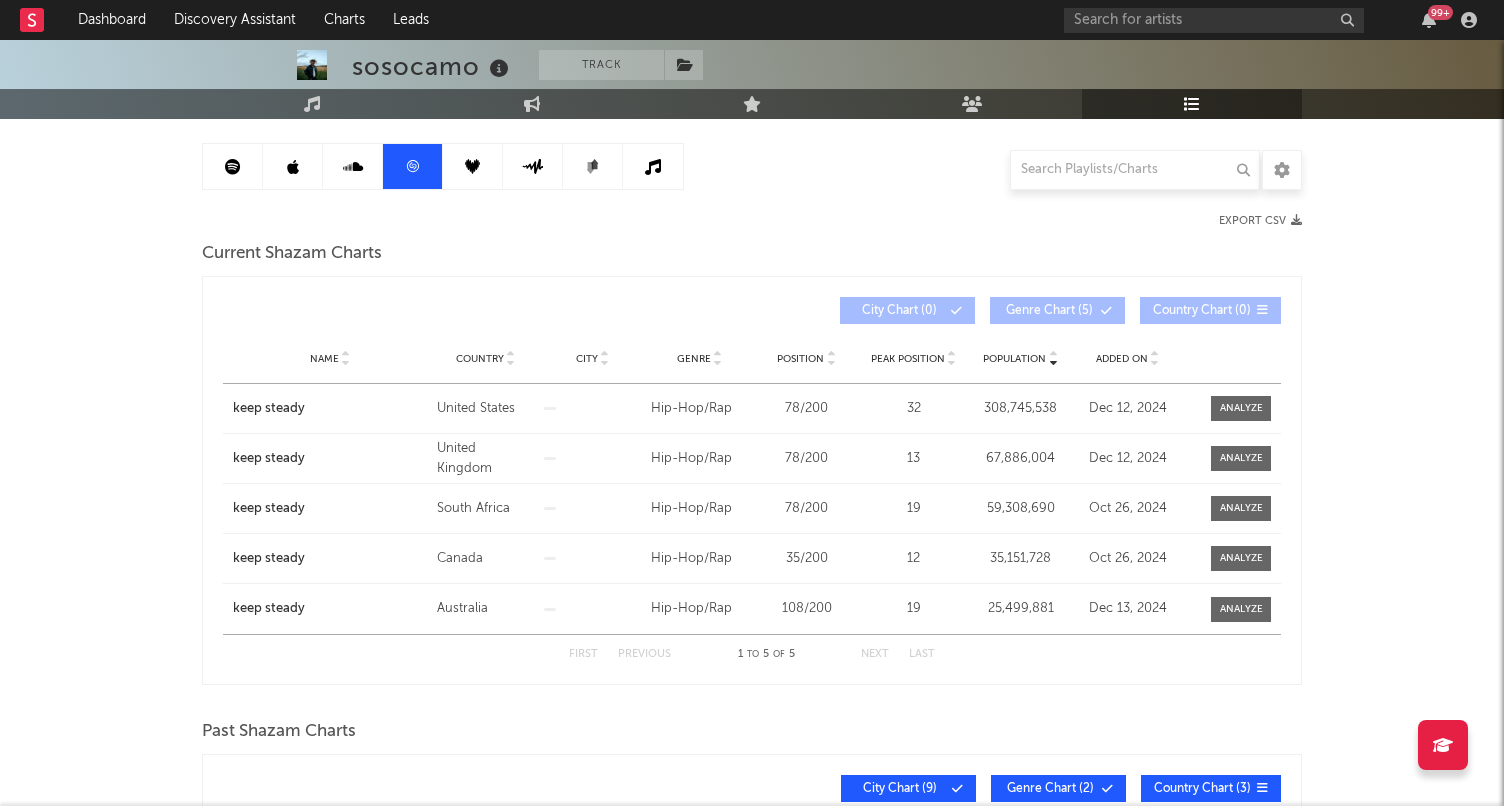 scroll, scrollTop: 186, scrollLeft: 0, axis: vertical 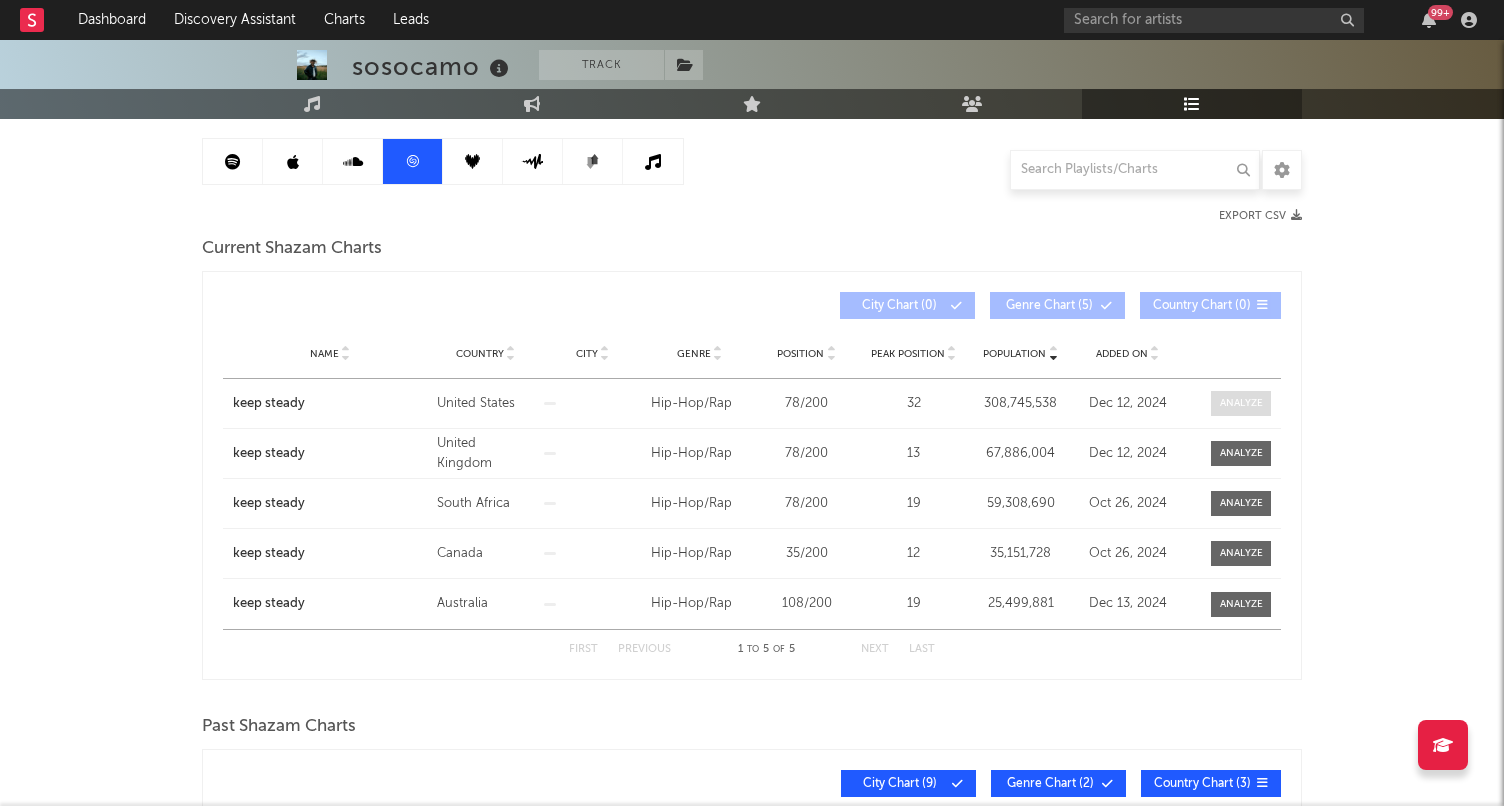 click at bounding box center (1241, 403) 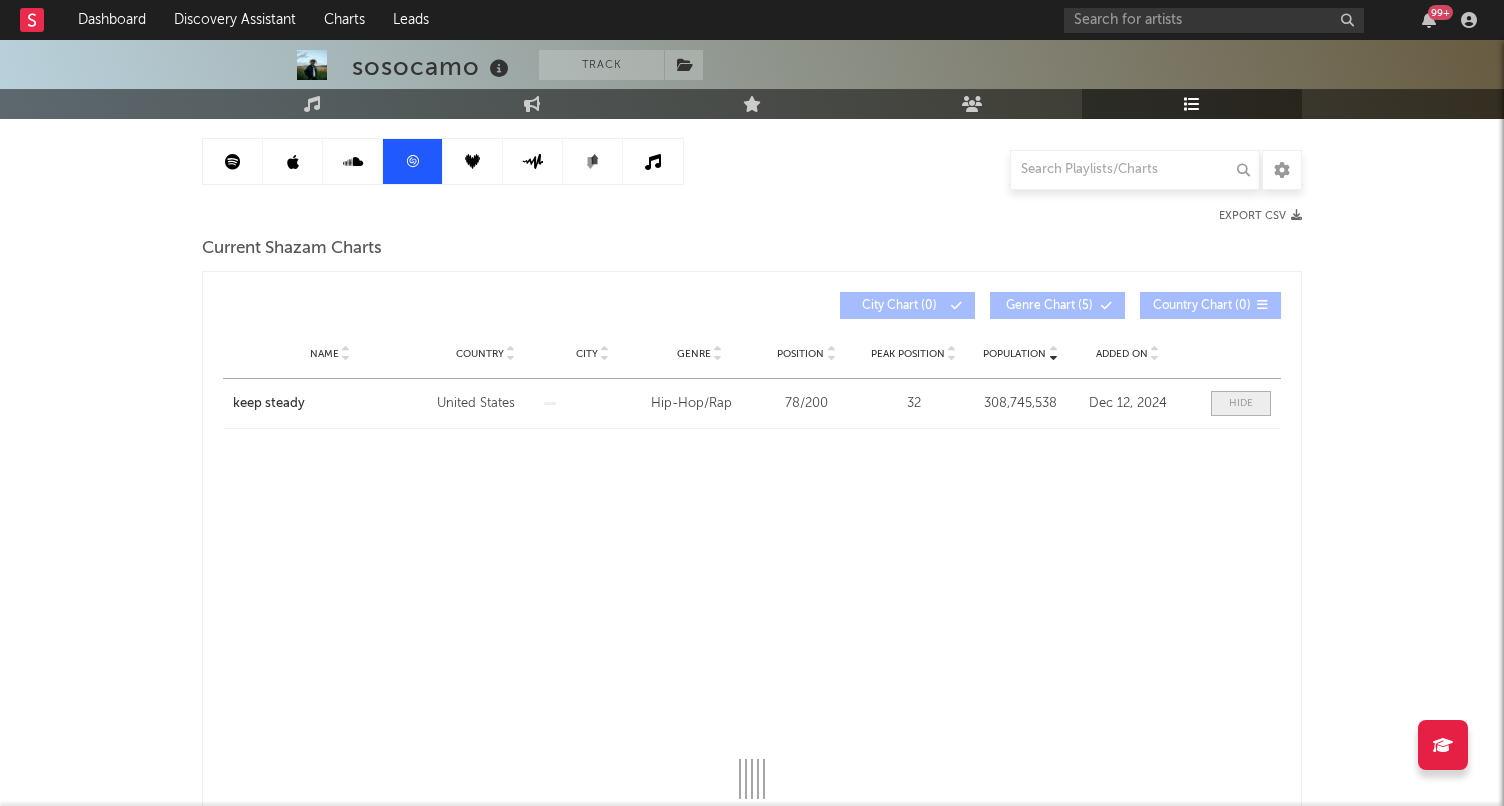 select on "All" 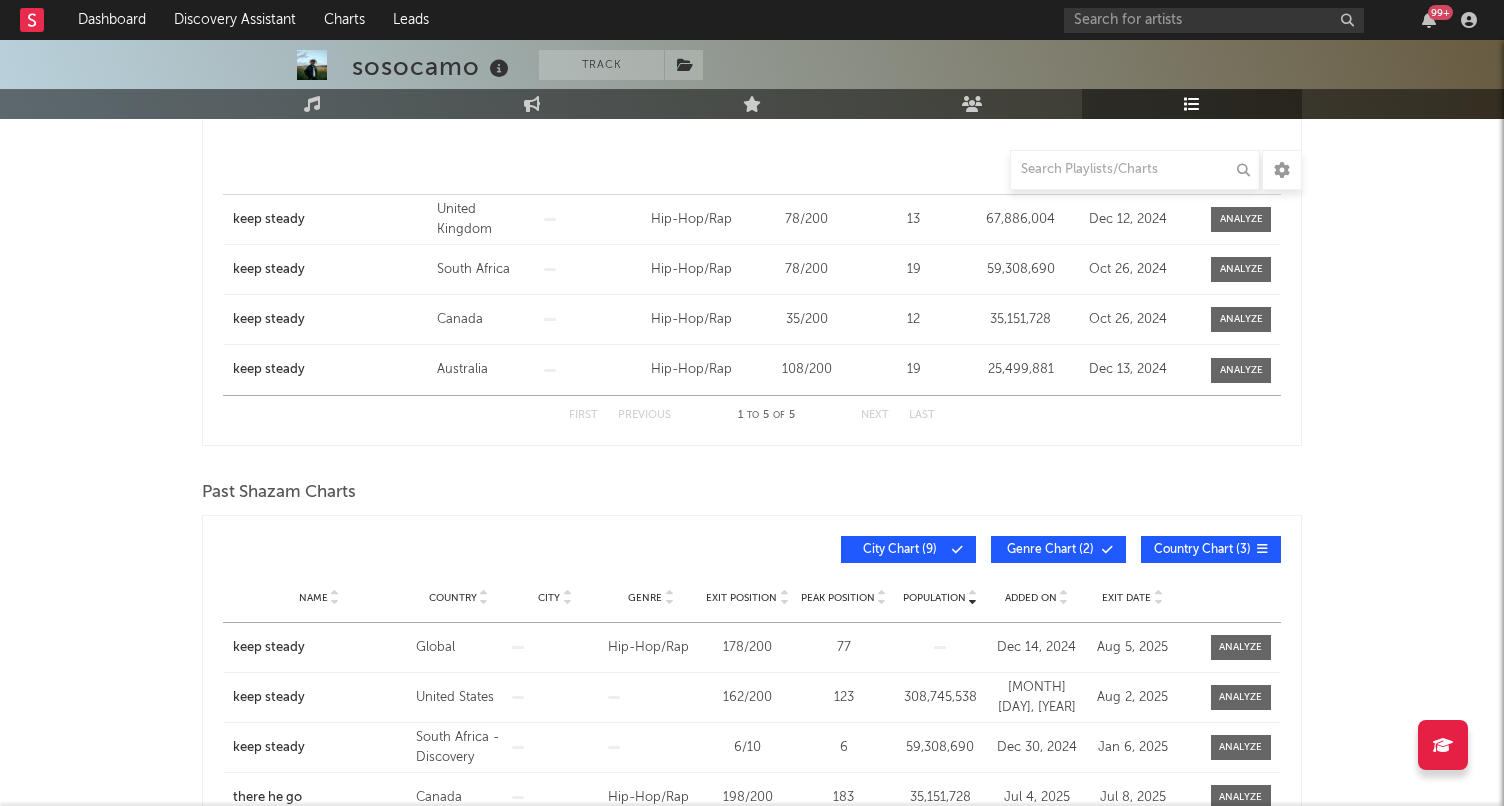 scroll, scrollTop: 1222, scrollLeft: 0, axis: vertical 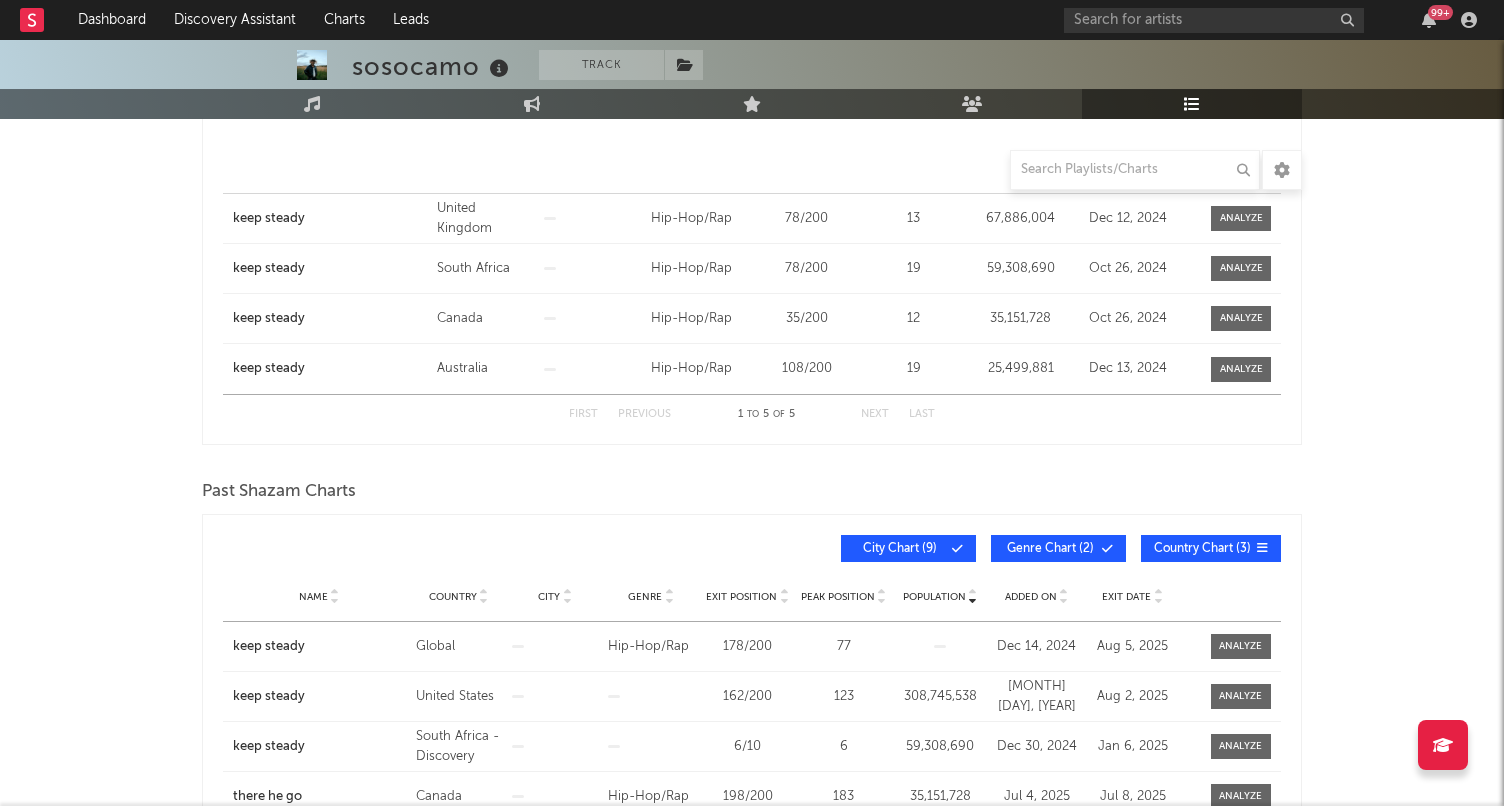 select on "3m" 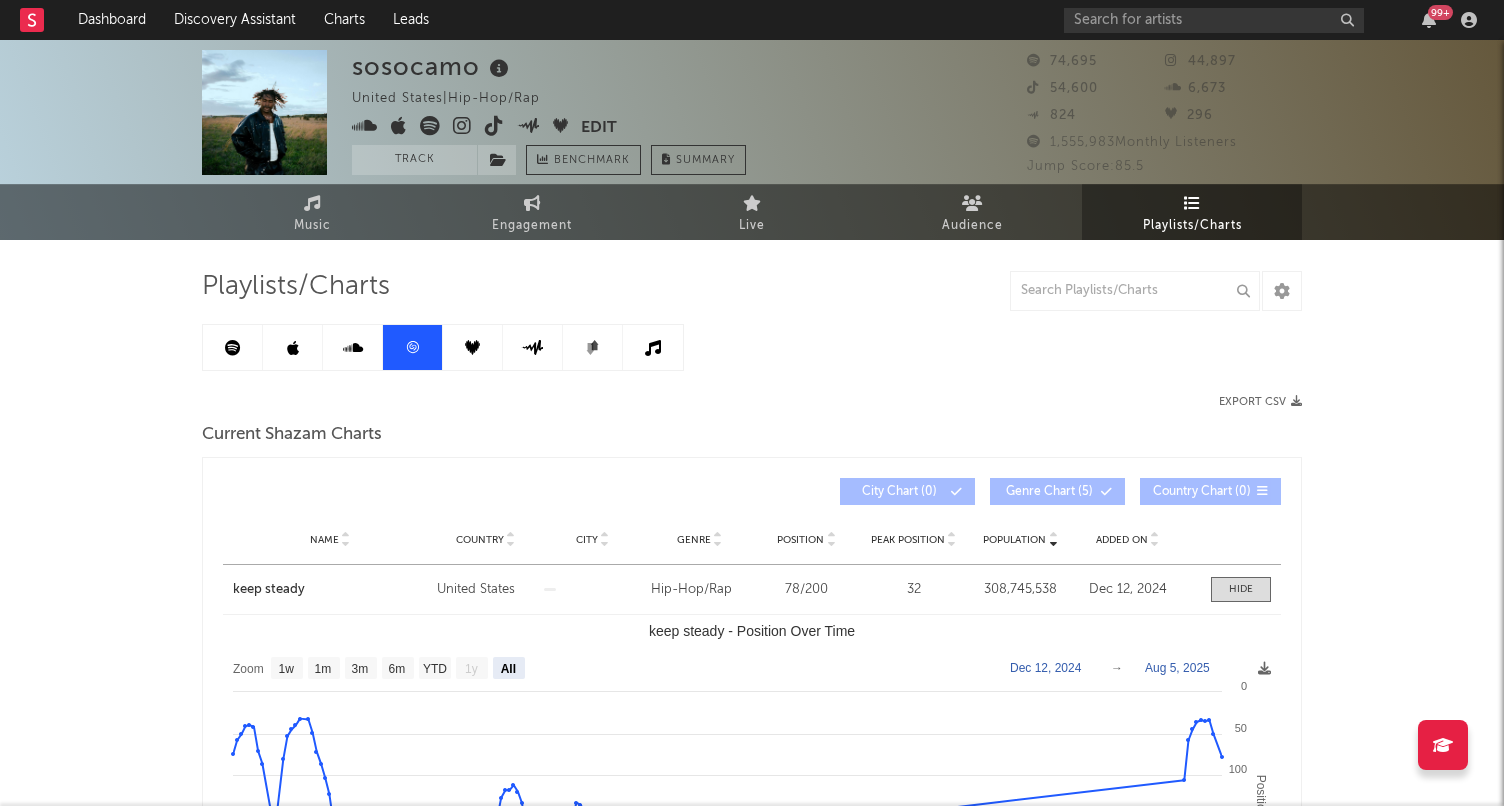 scroll, scrollTop: 0, scrollLeft: 0, axis: both 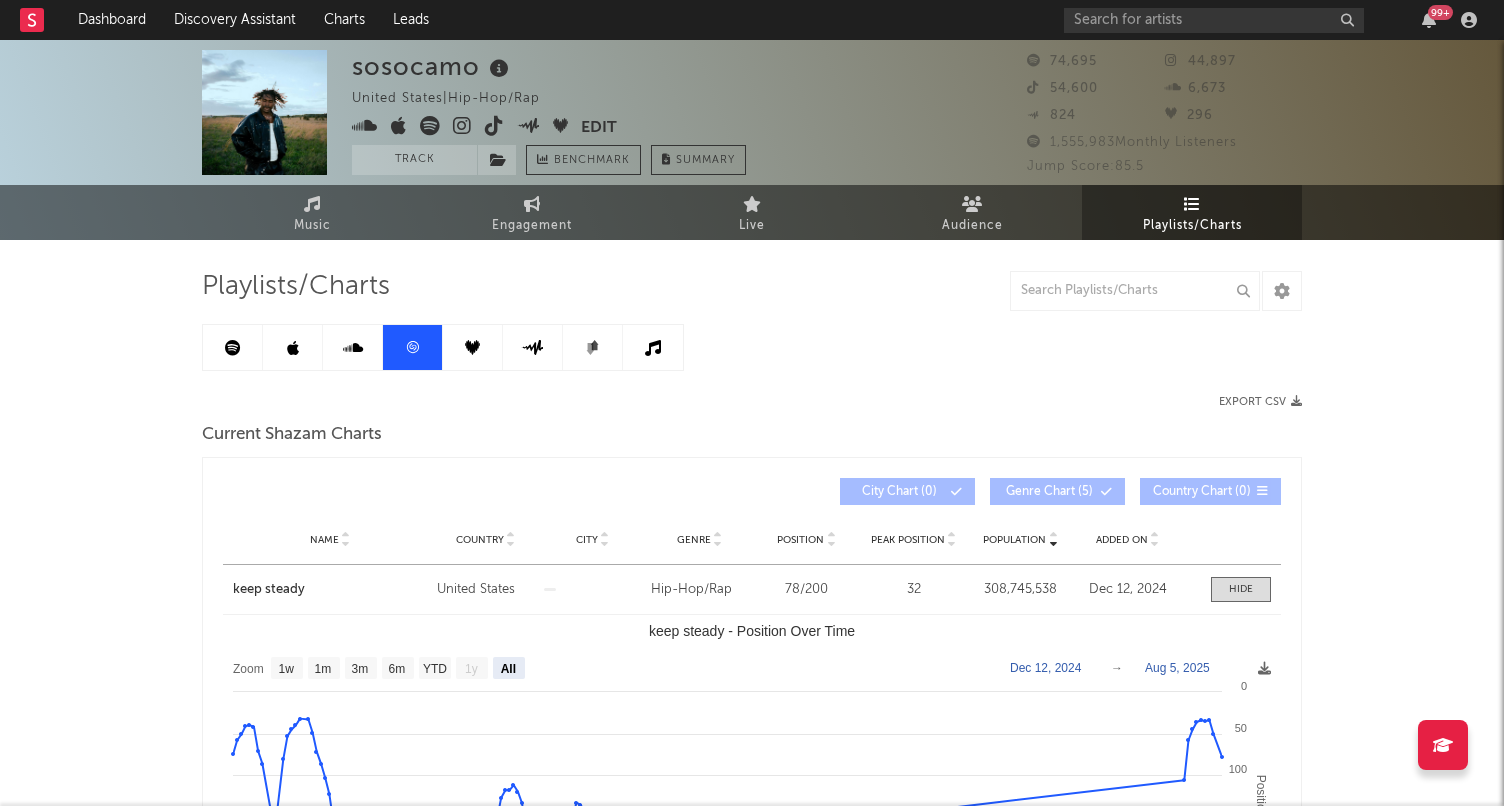 click at bounding box center [653, 347] 